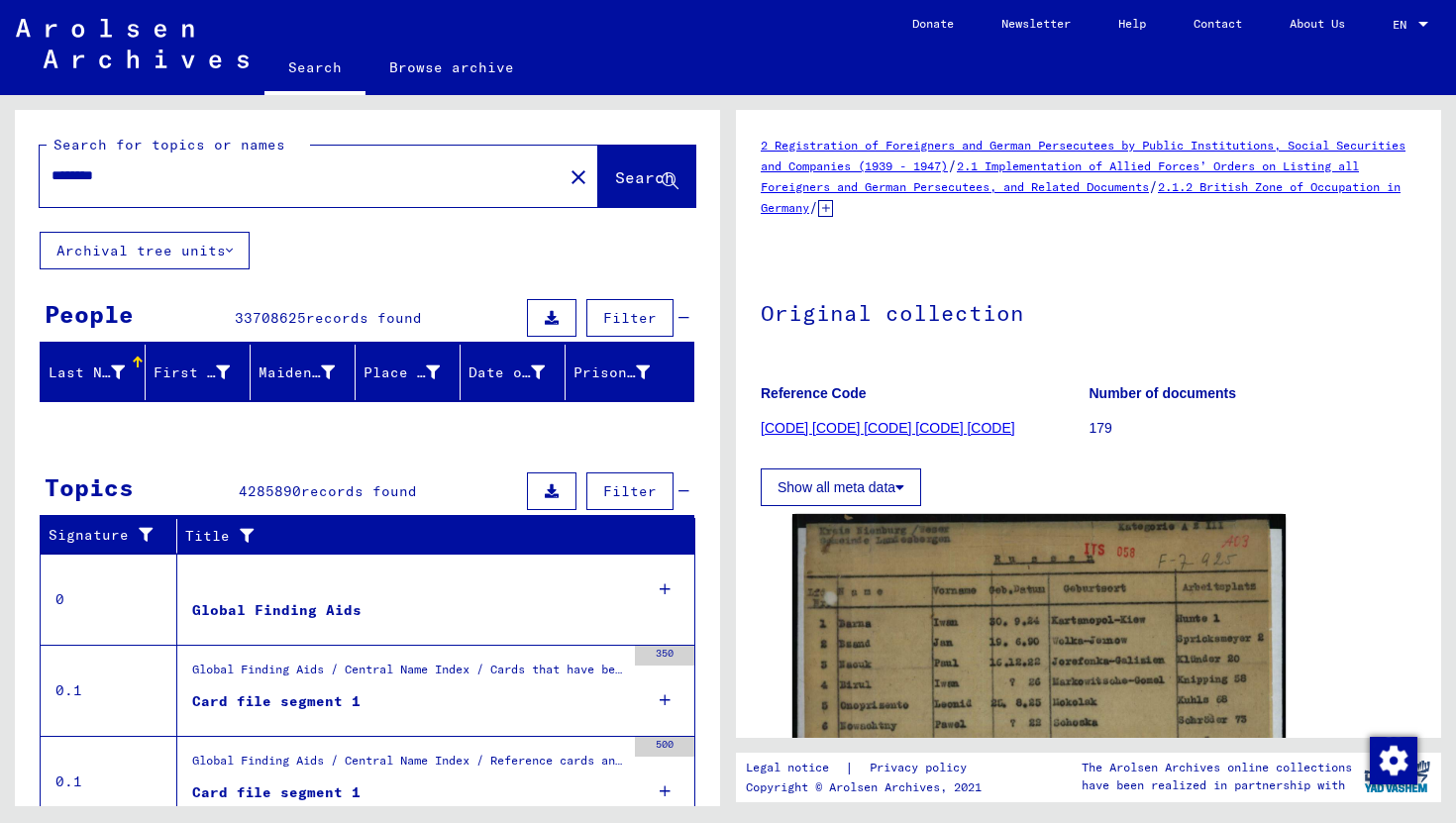 scroll, scrollTop: 0, scrollLeft: 0, axis: both 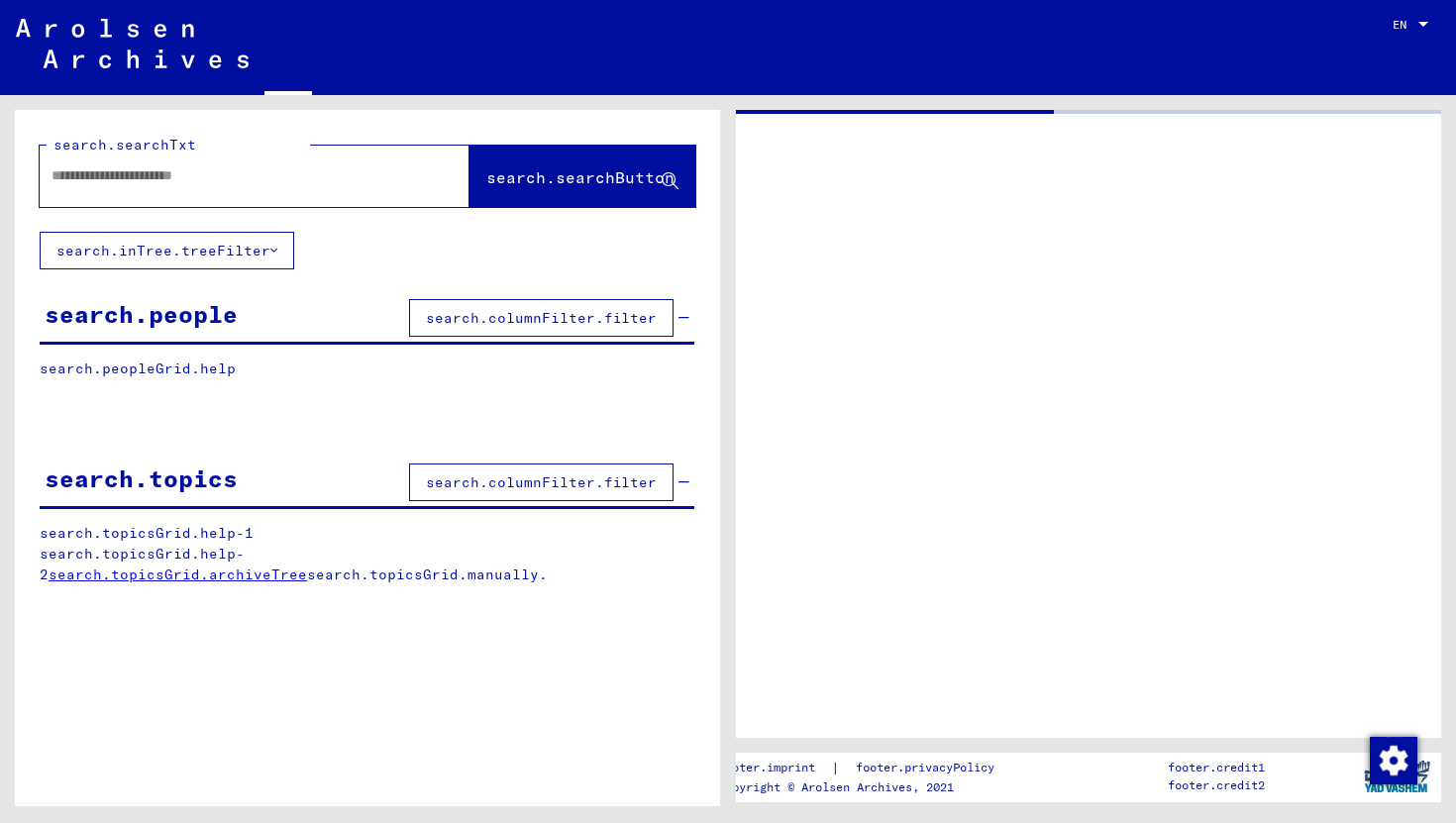 type on "********" 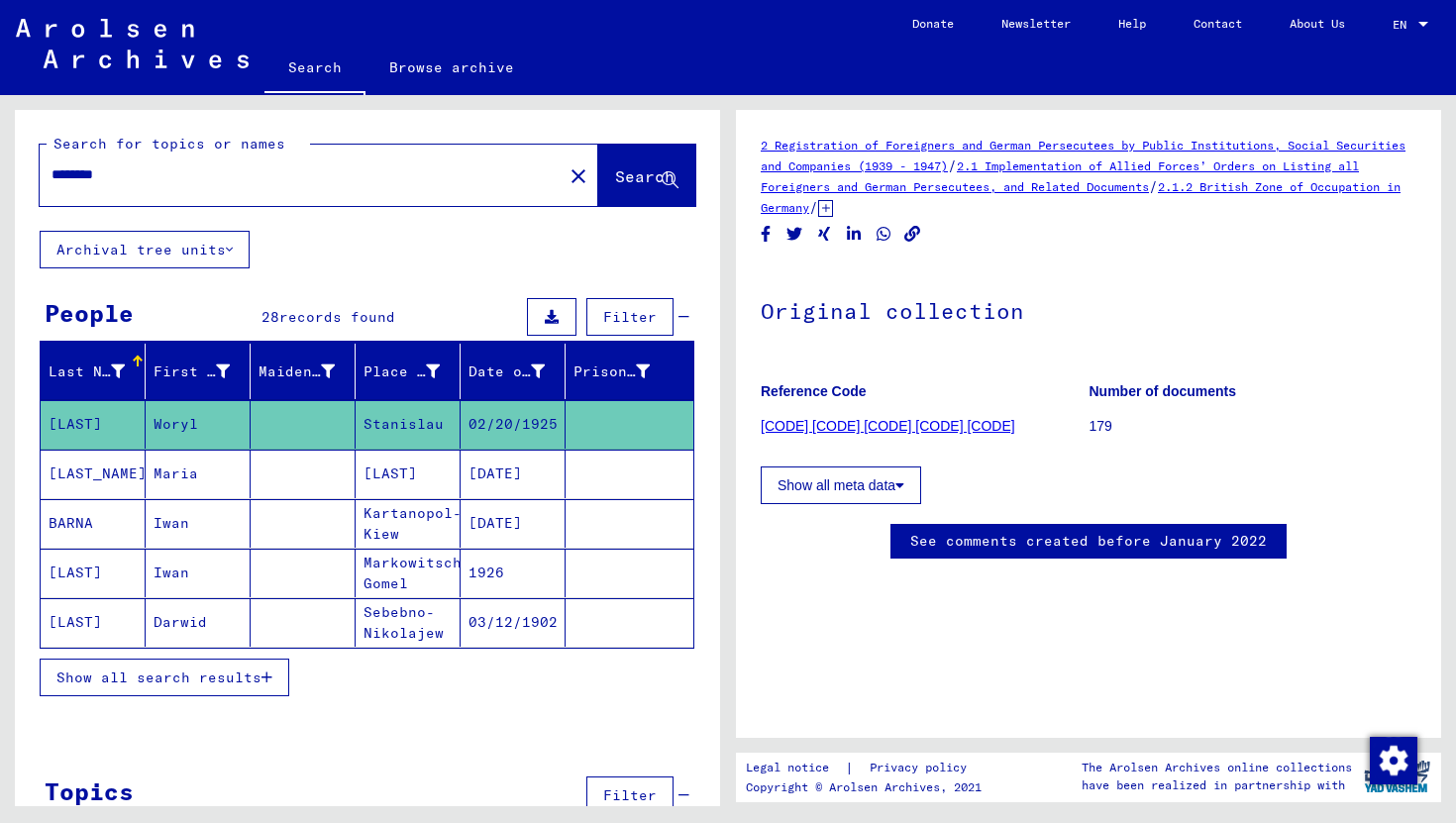 scroll, scrollTop: 0, scrollLeft: 0, axis: both 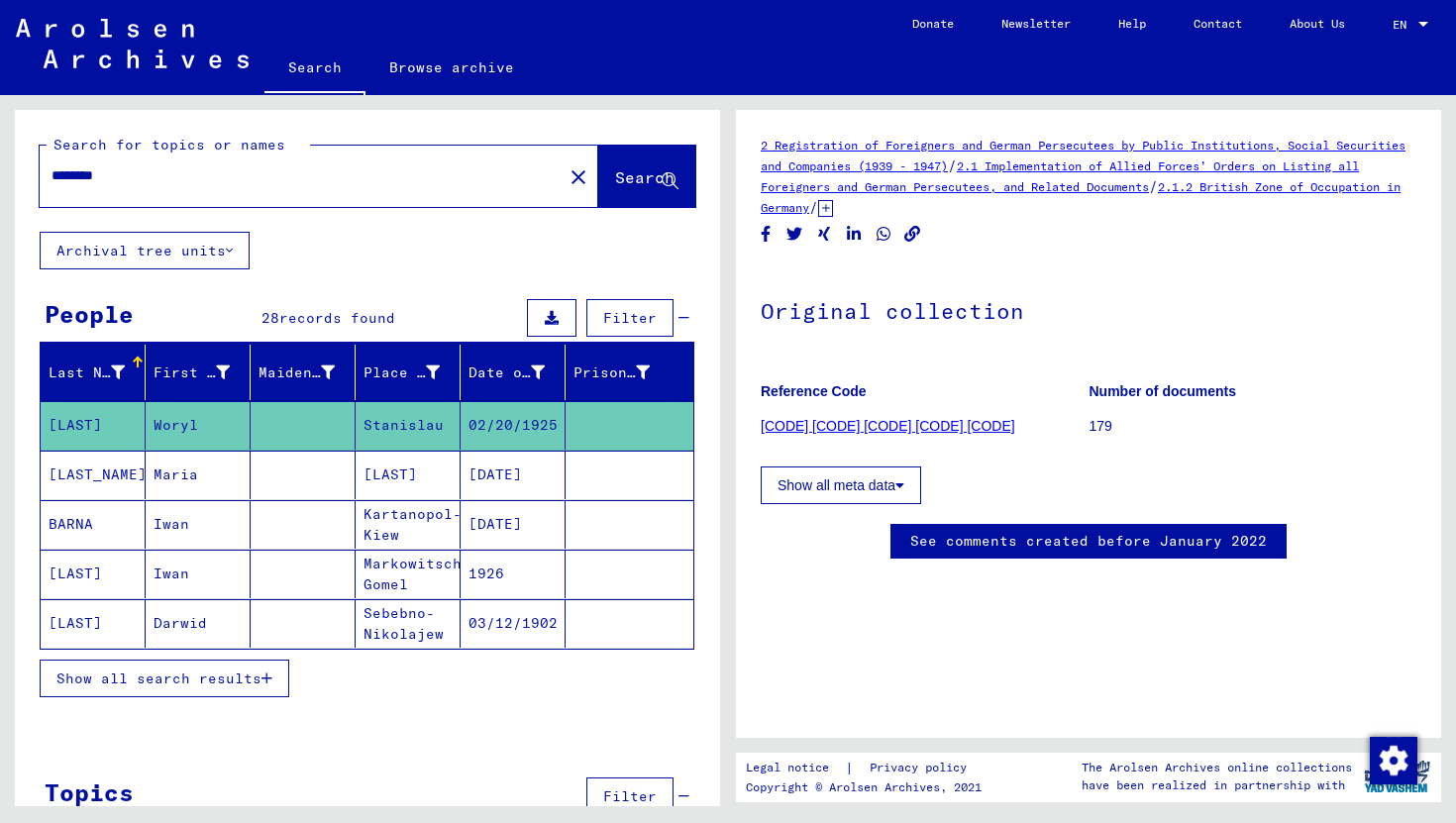 click on "2 Registration of Foreigners and German Persecutees by Public Institutions, Social Securities and Companies (1939 - 1947)" 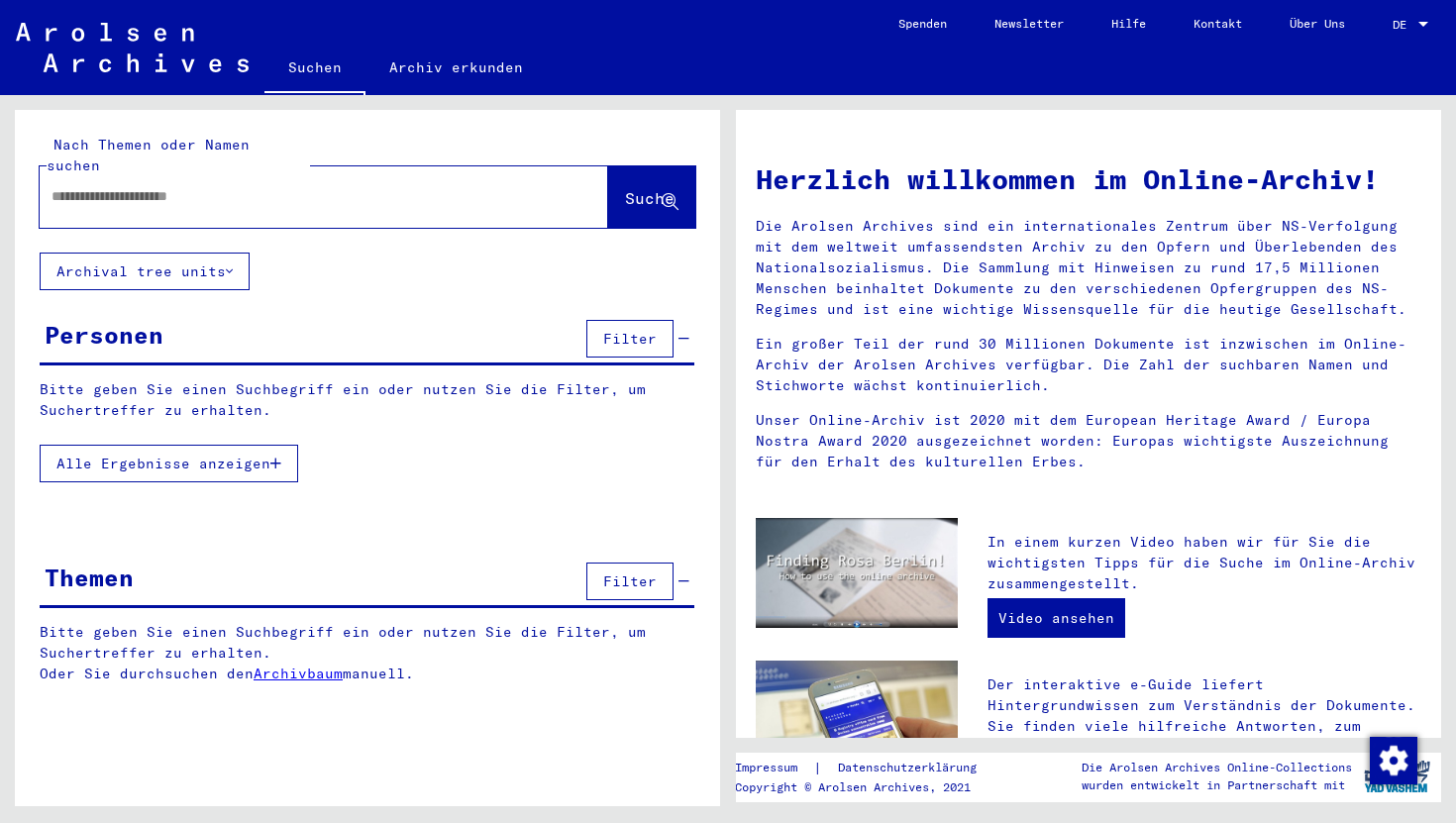scroll, scrollTop: 610, scrollLeft: 0, axis: vertical 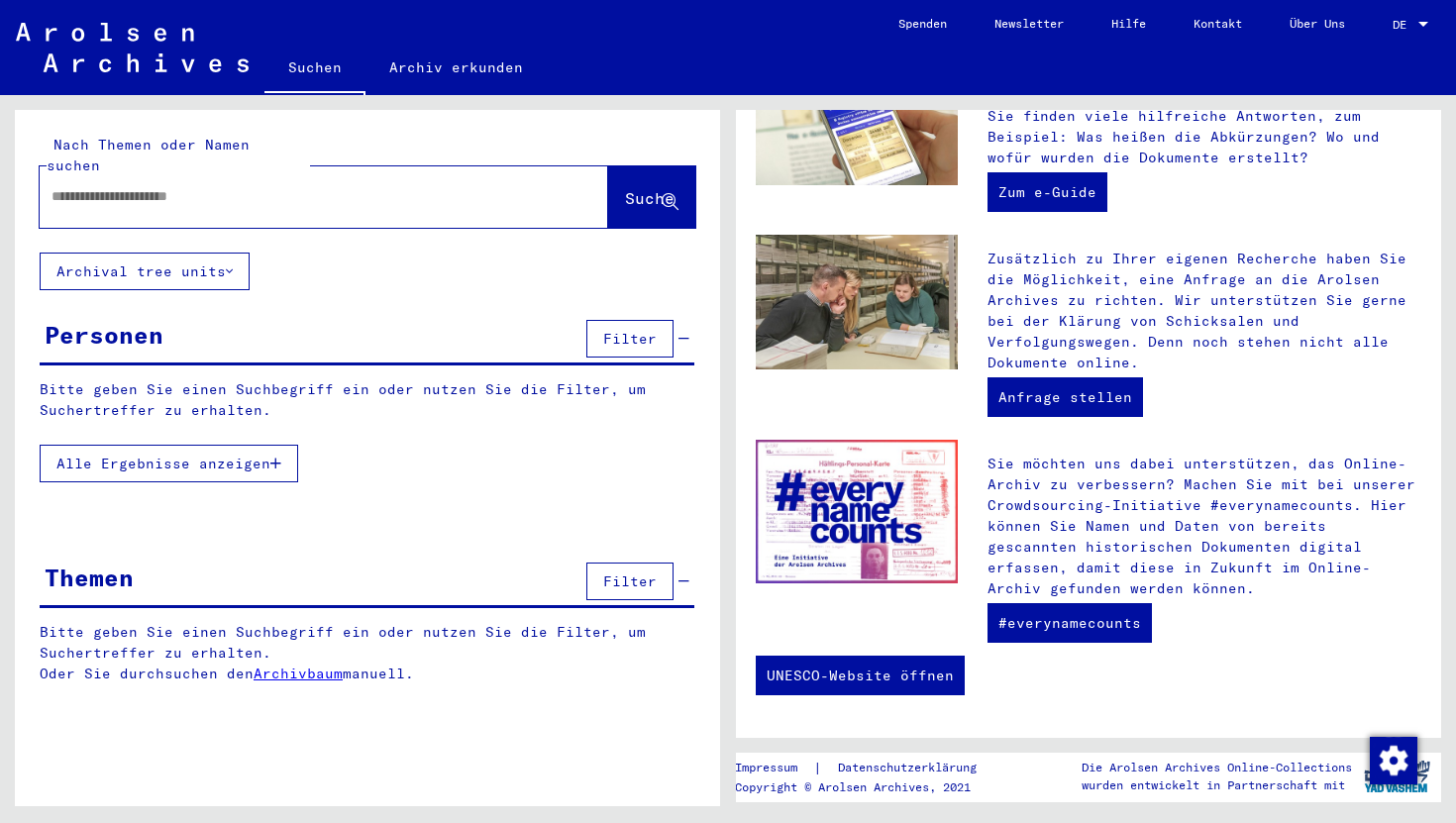 type on "********" 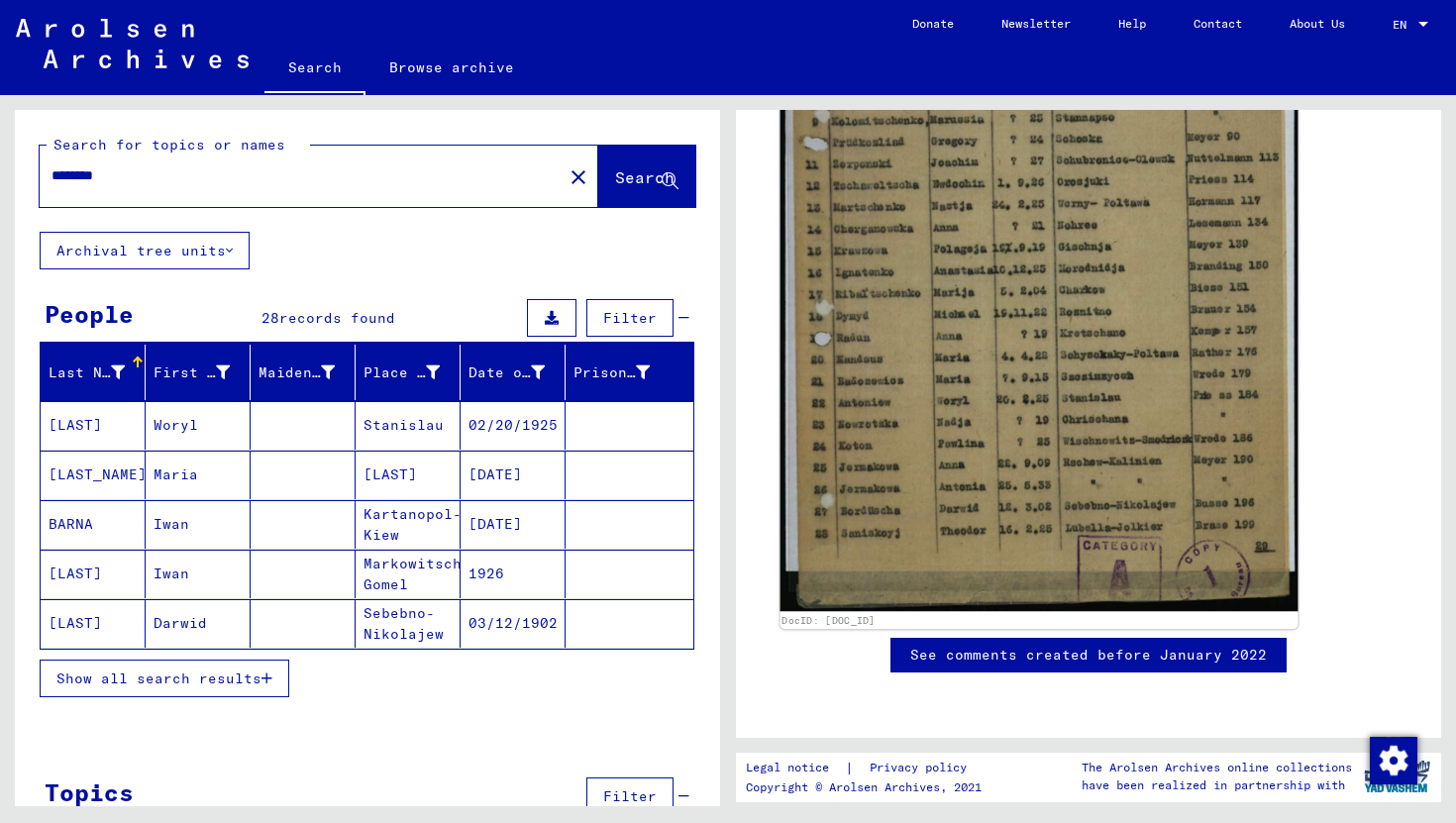 scroll, scrollTop: 704, scrollLeft: 0, axis: vertical 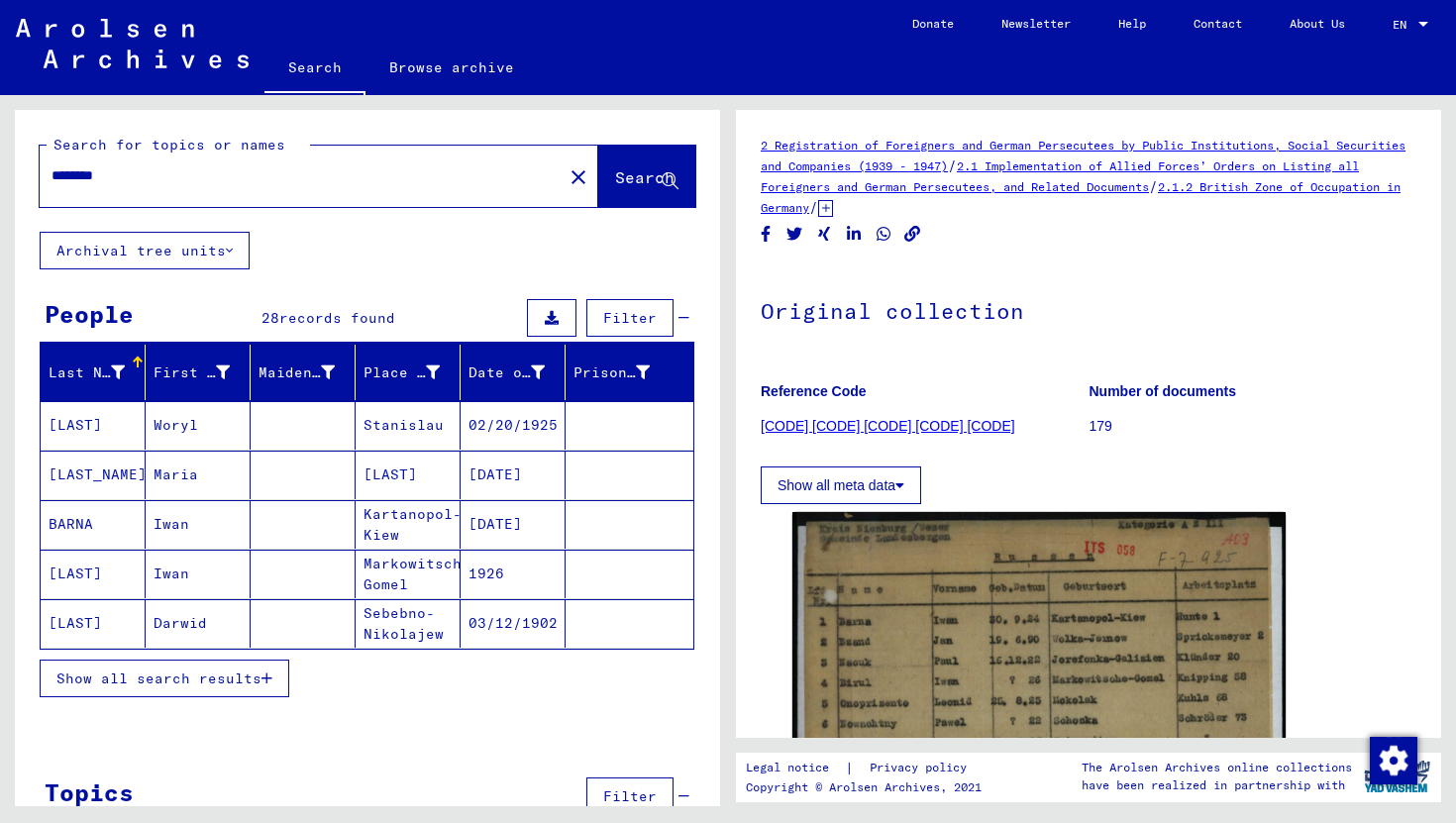 click on "close" 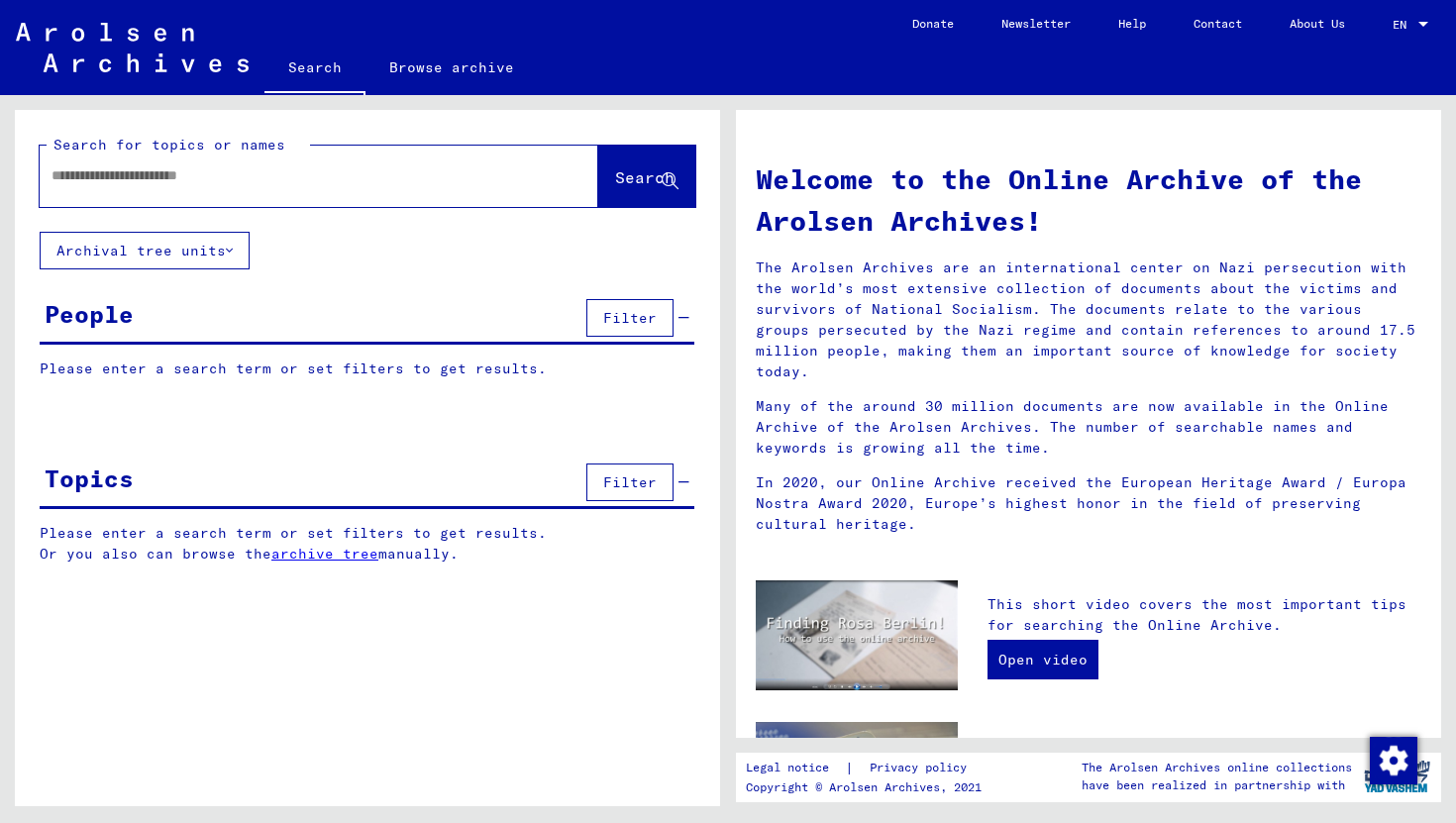 click at bounding box center (295, 175) 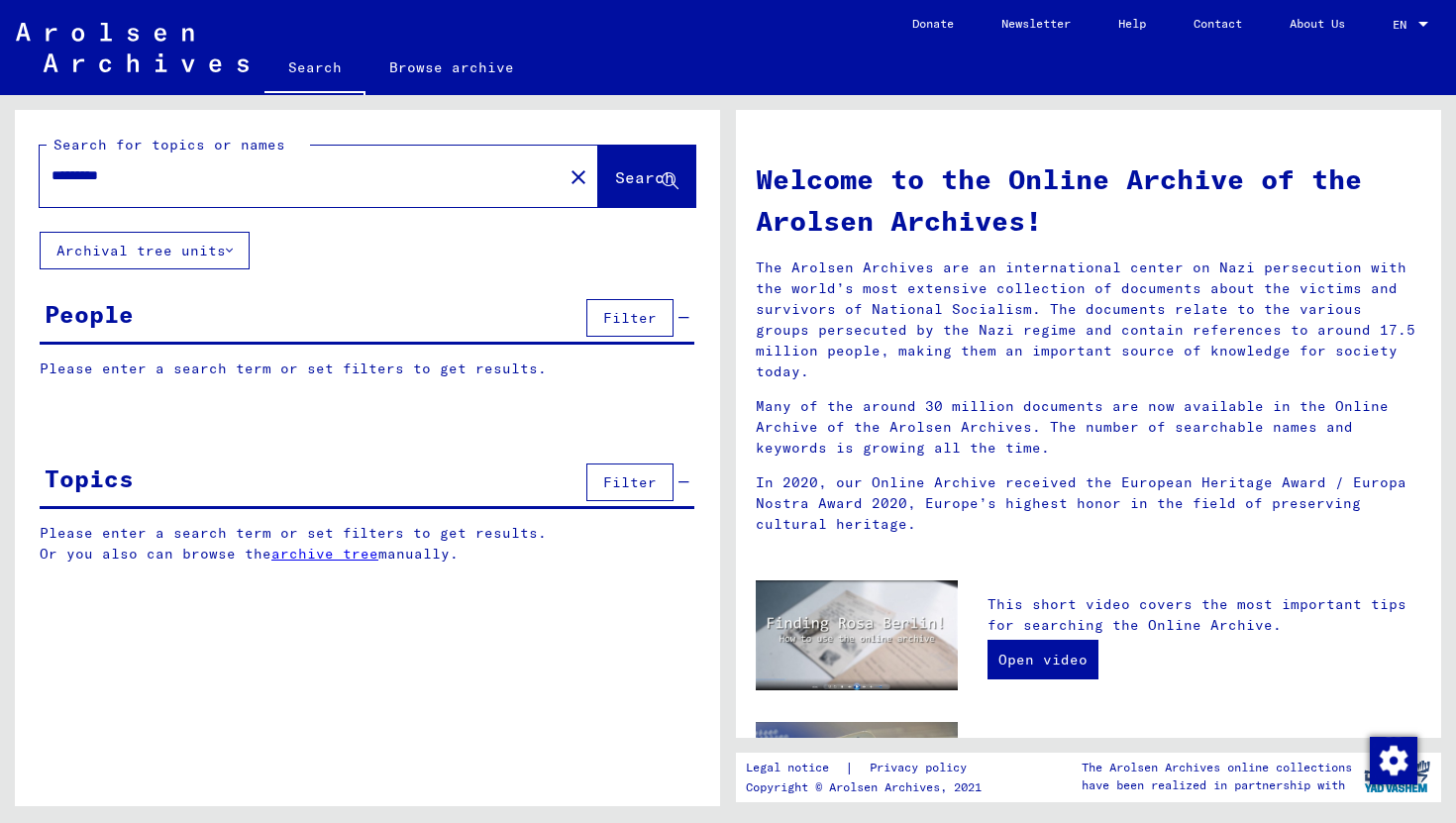 type on "*********" 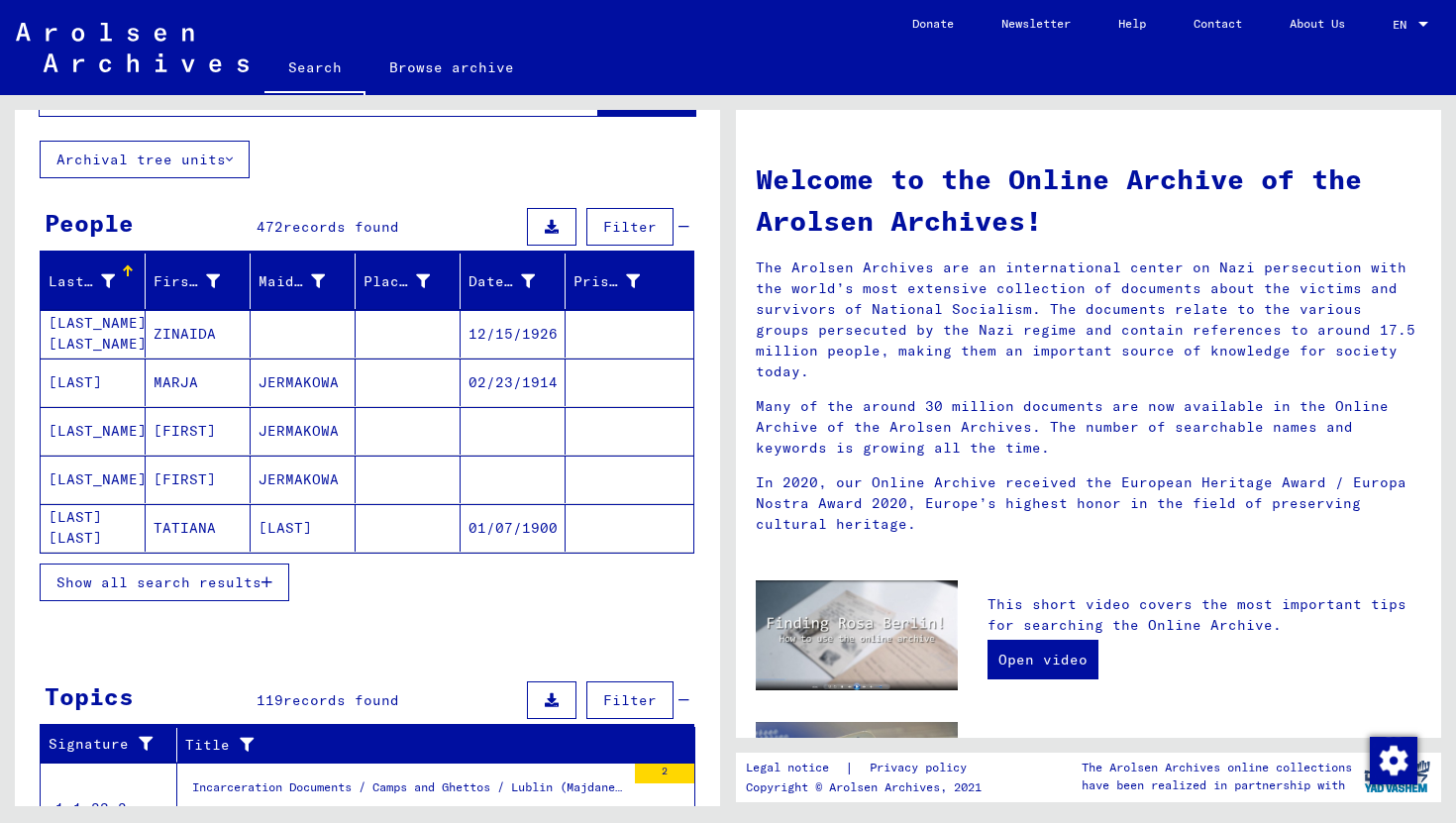 scroll, scrollTop: 89, scrollLeft: 0, axis: vertical 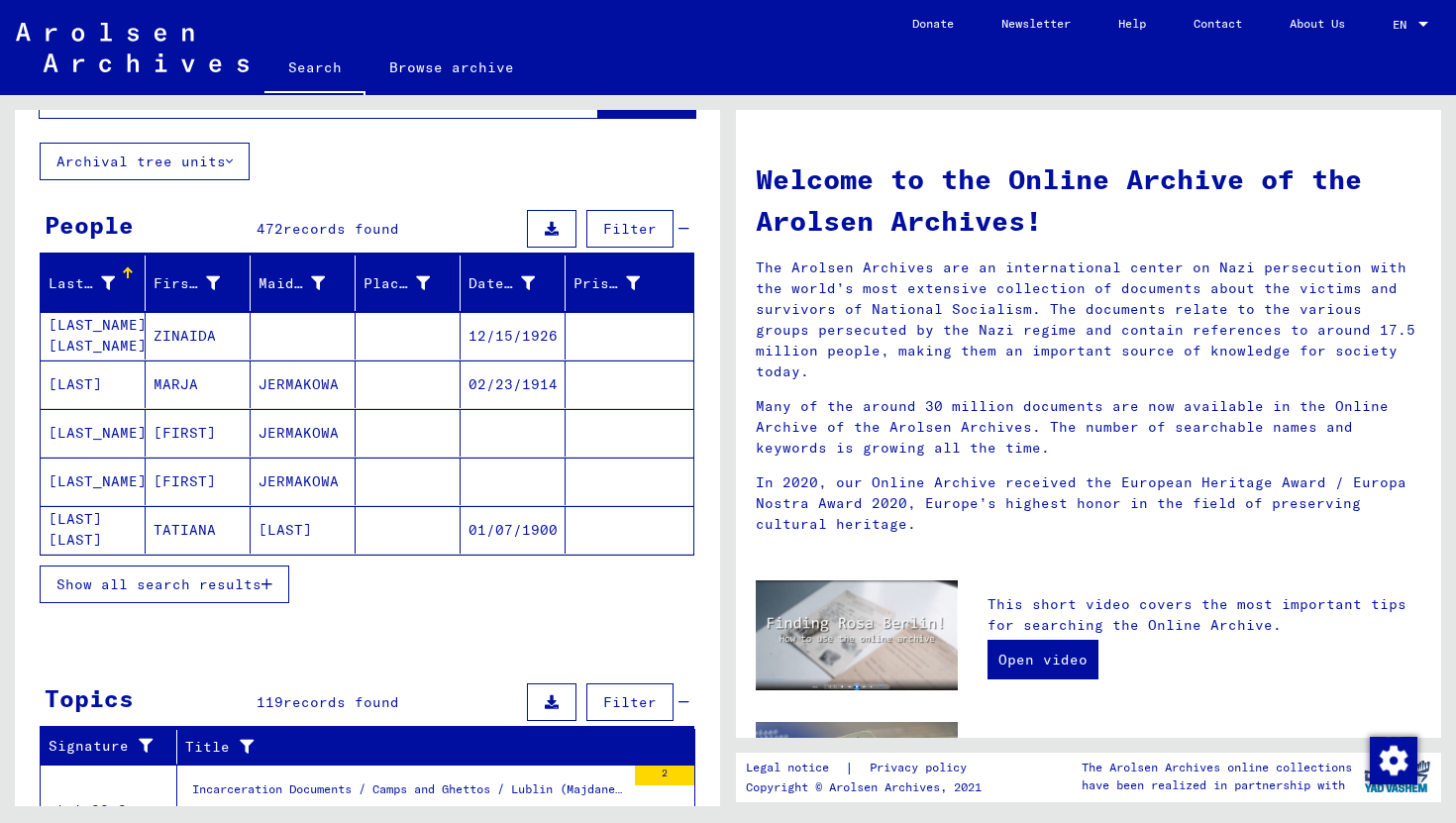 click at bounding box center [266, 584] 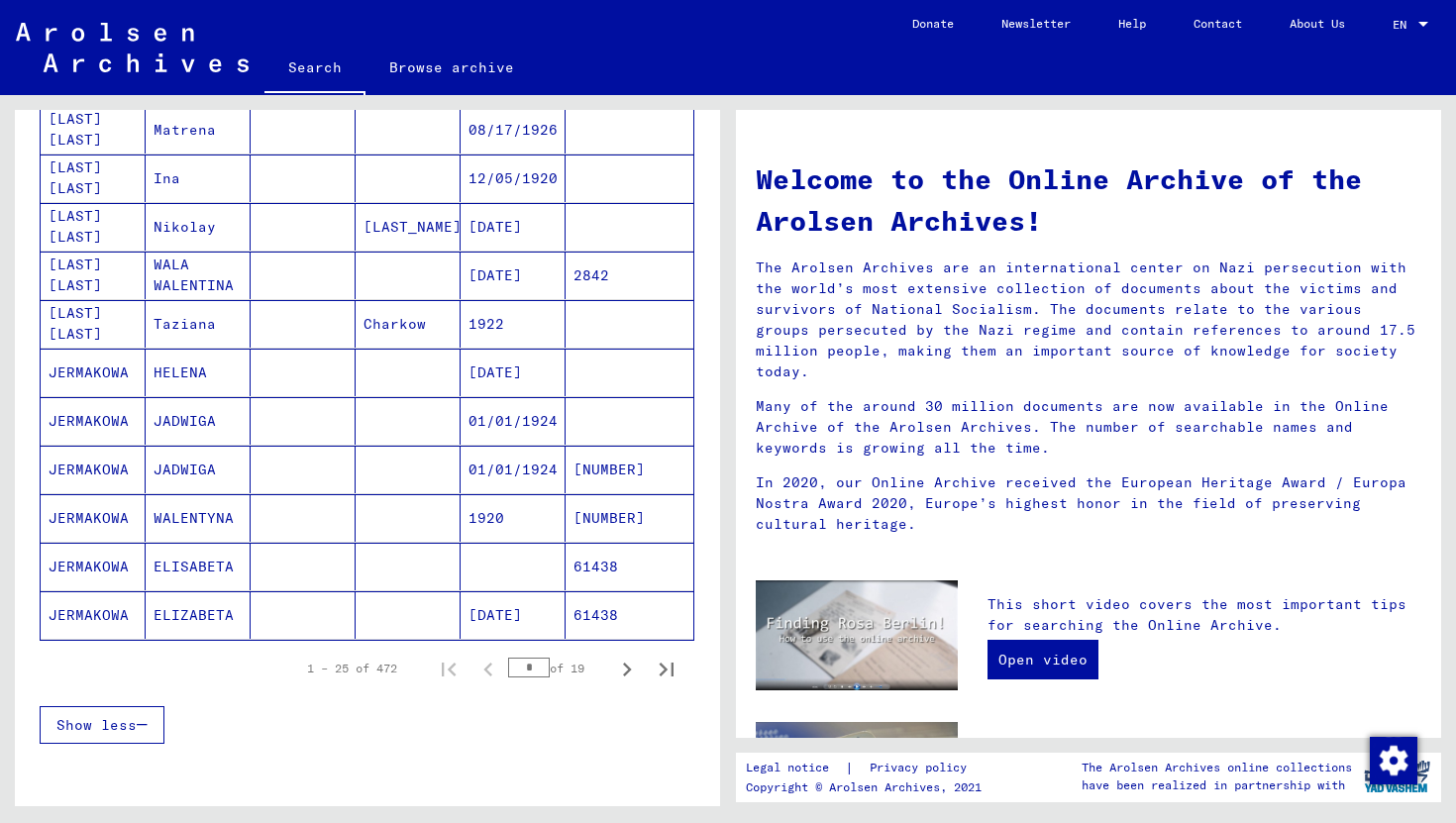 scroll, scrollTop: 971, scrollLeft: 0, axis: vertical 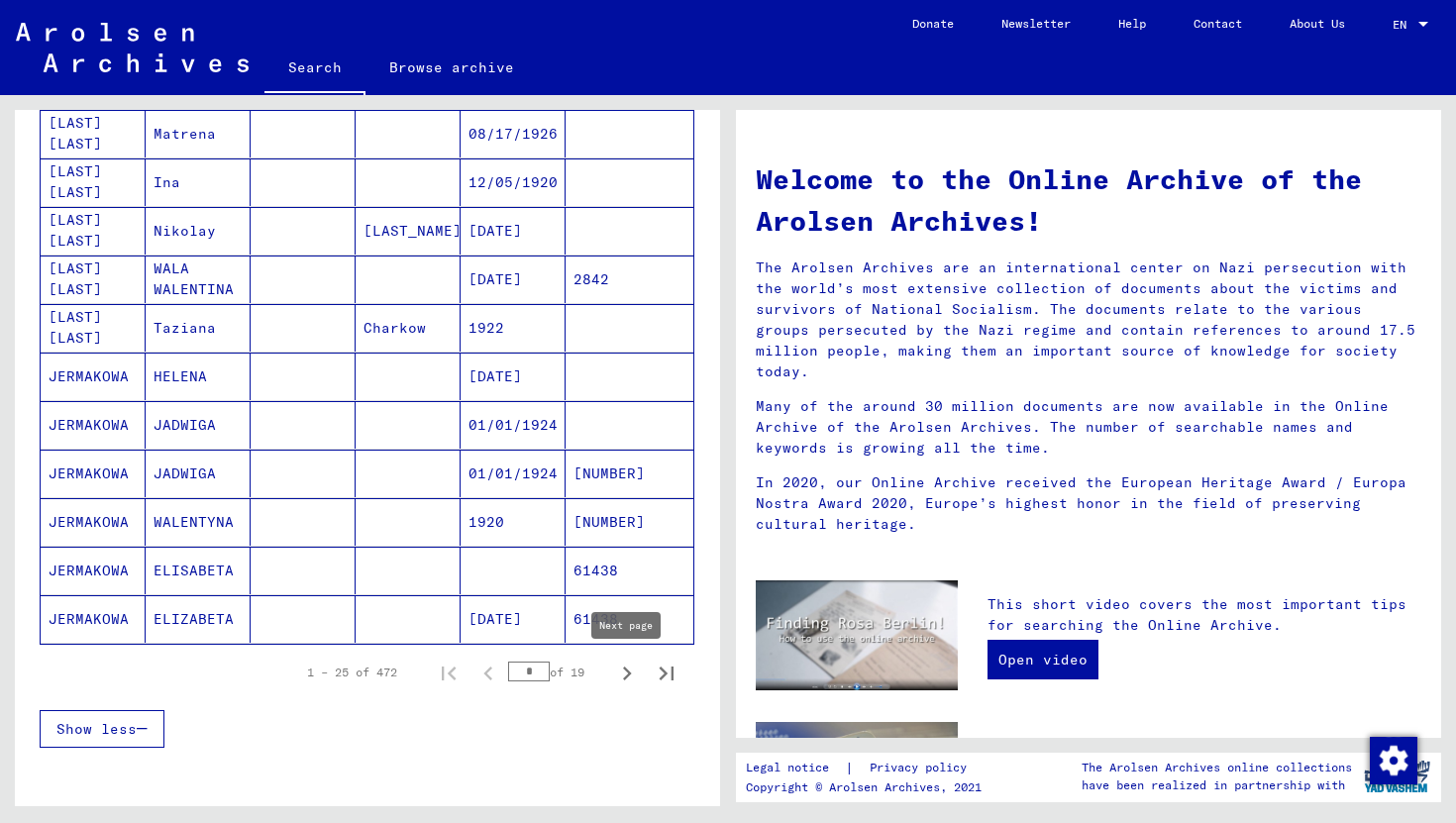 click 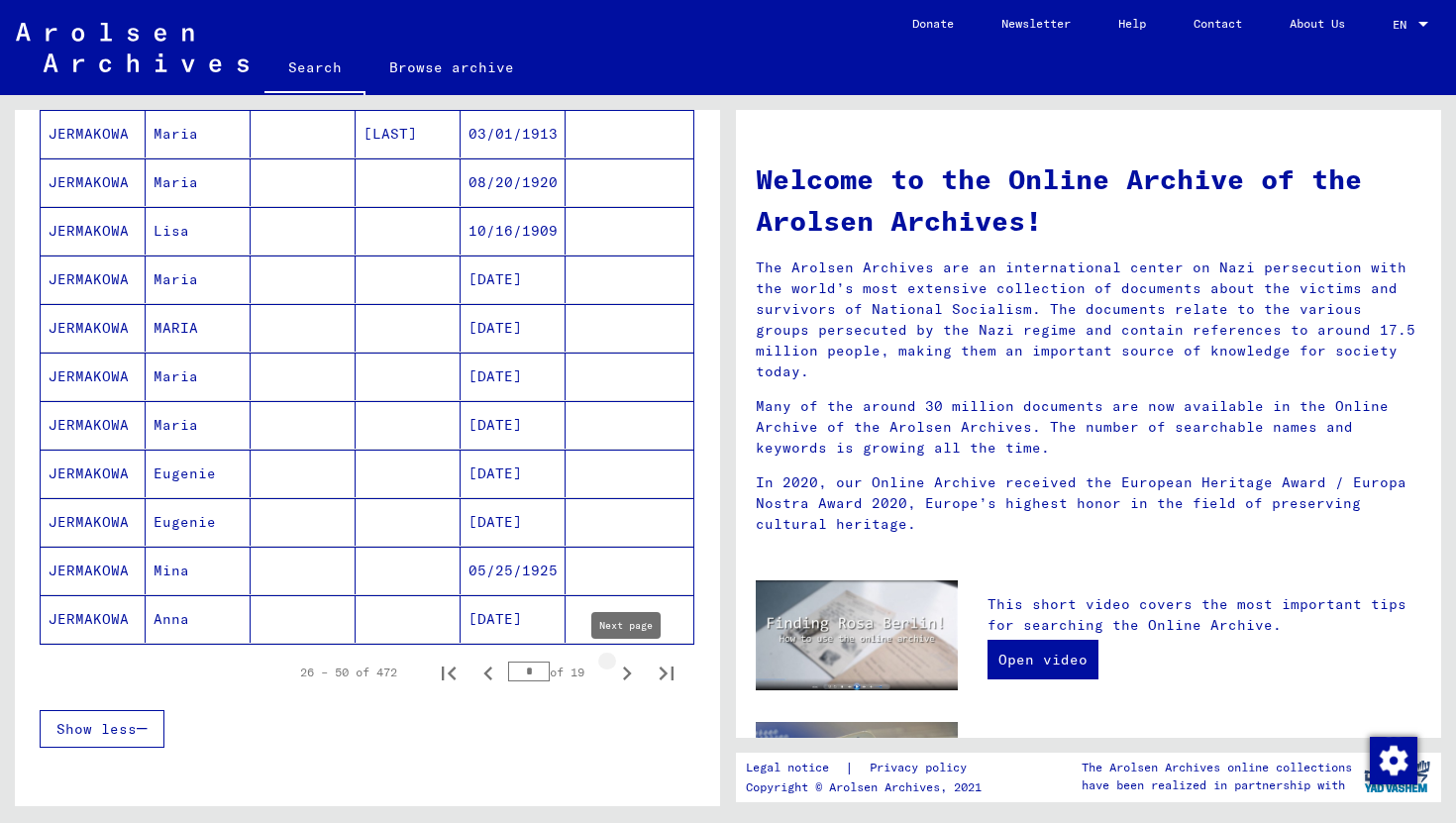 type on "*" 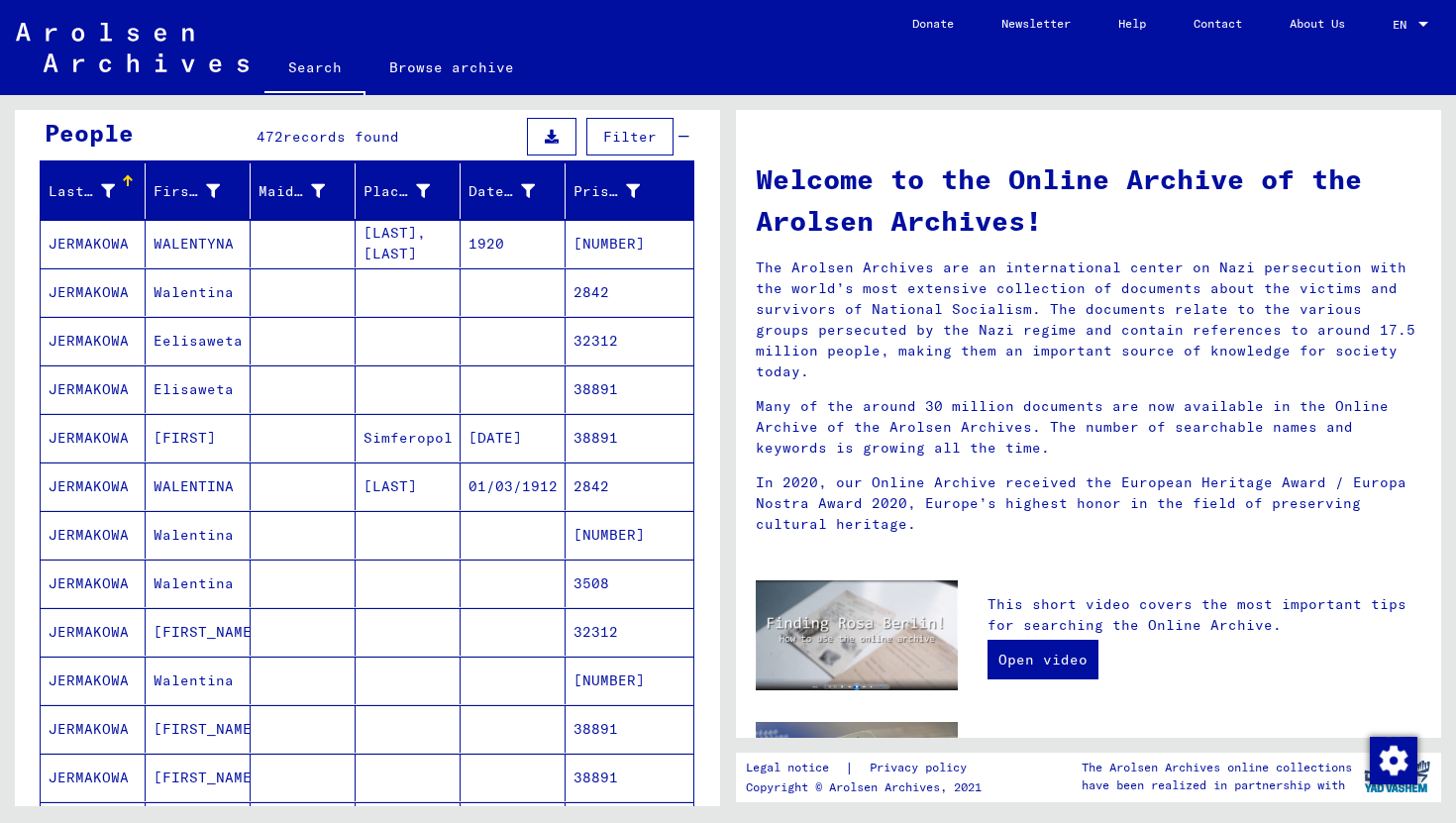 scroll, scrollTop: 0, scrollLeft: 0, axis: both 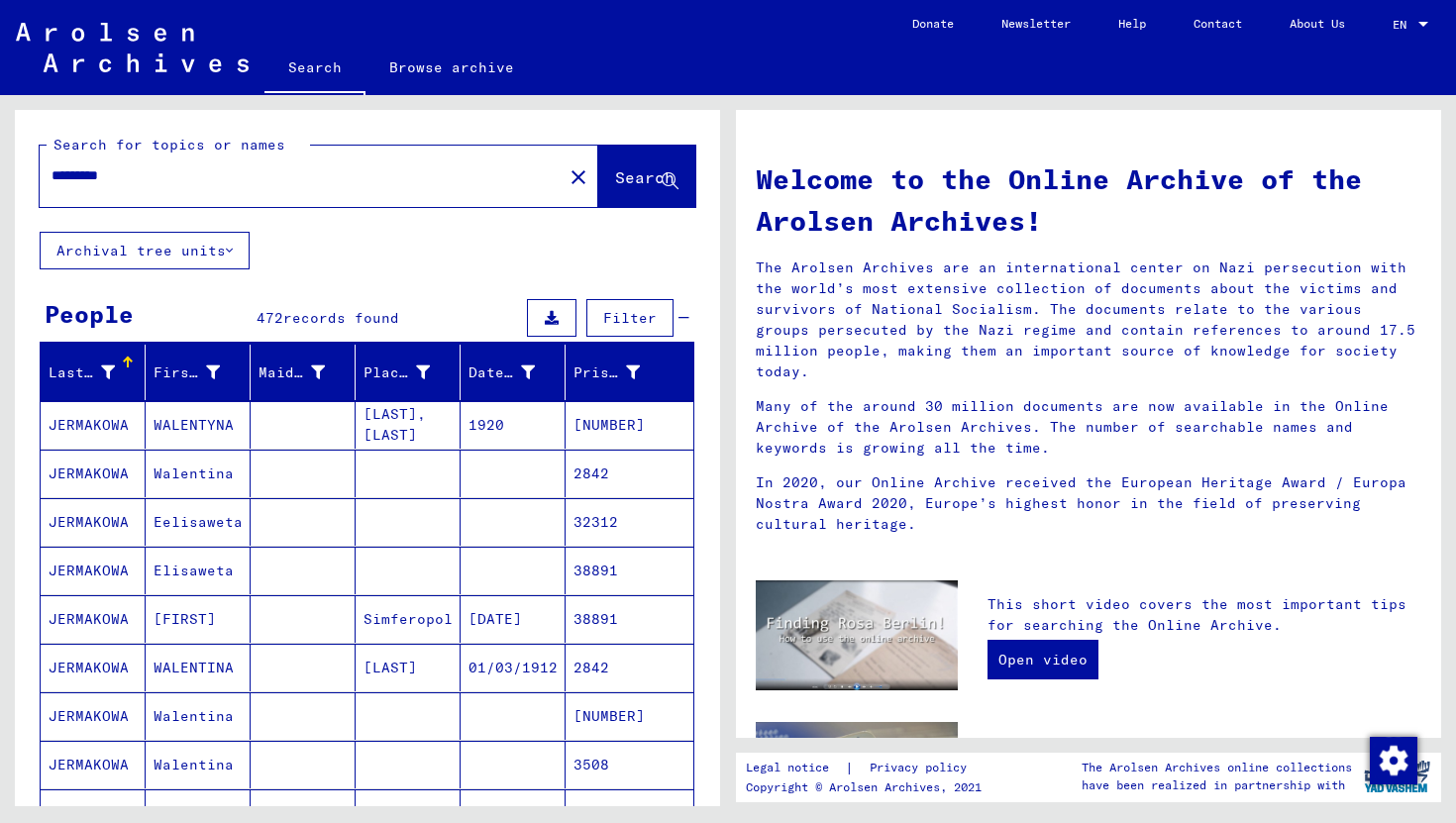 click on "*********" at bounding box center [295, 175] 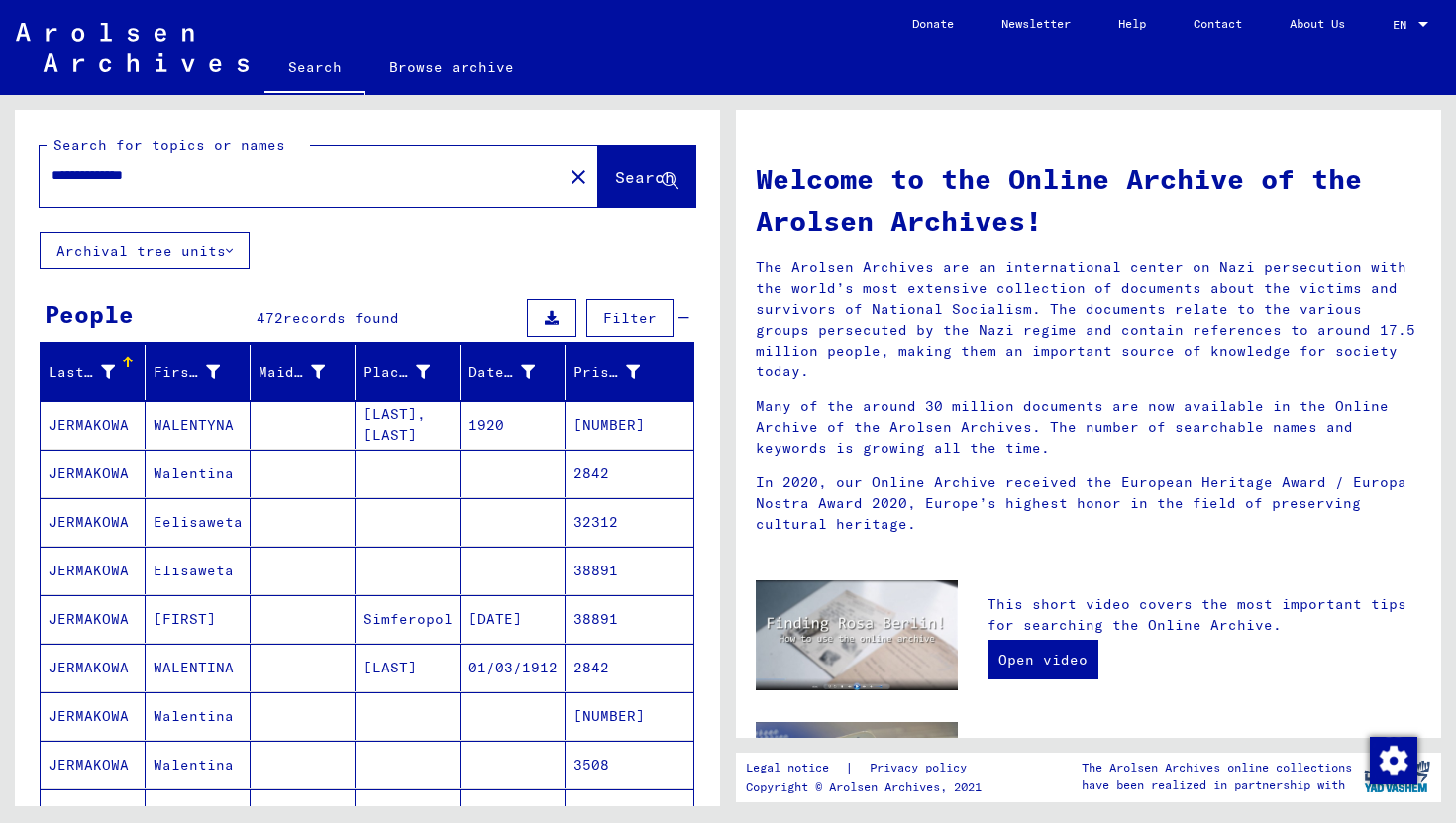 type on "**********" 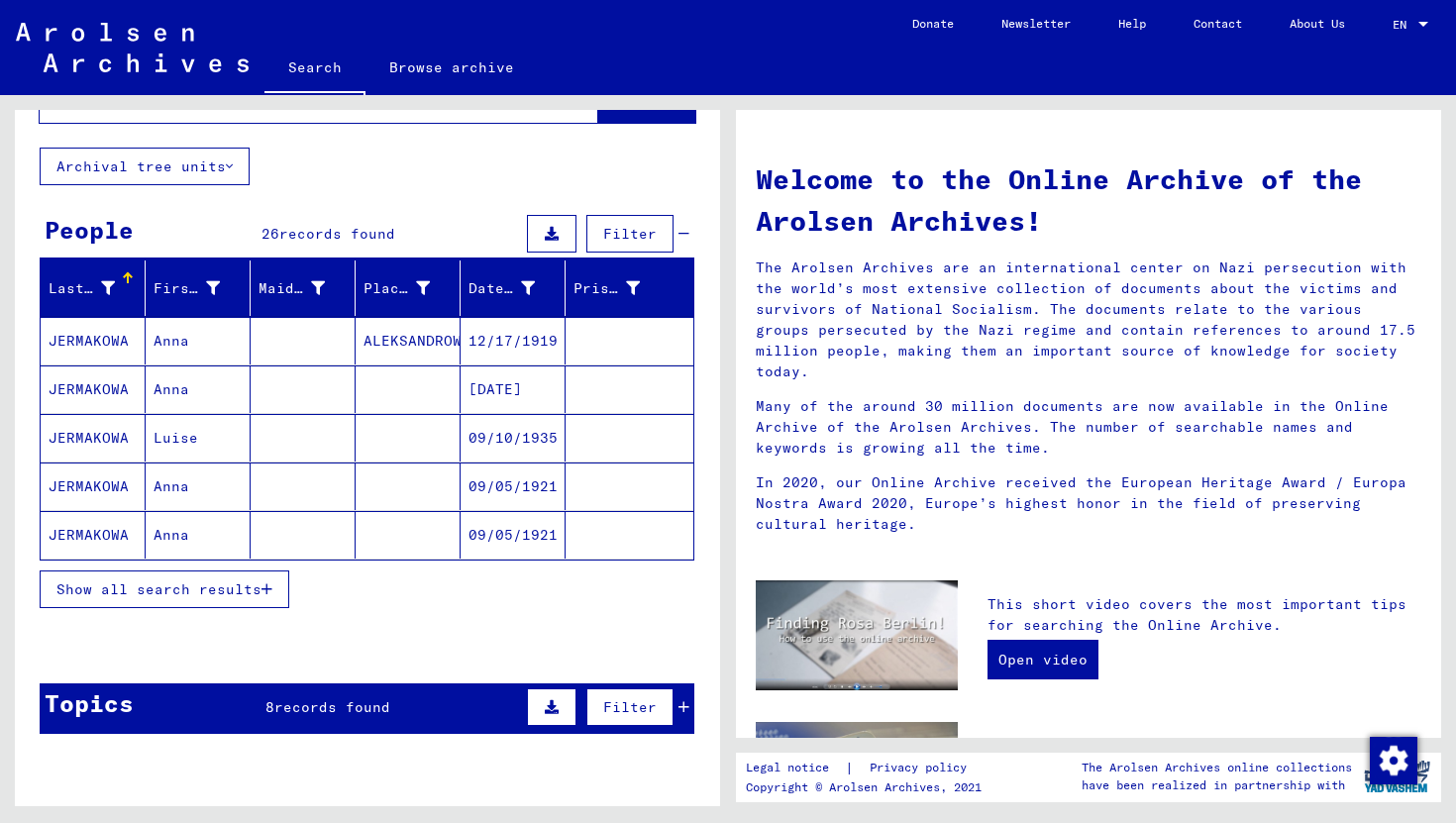scroll, scrollTop: 86, scrollLeft: 0, axis: vertical 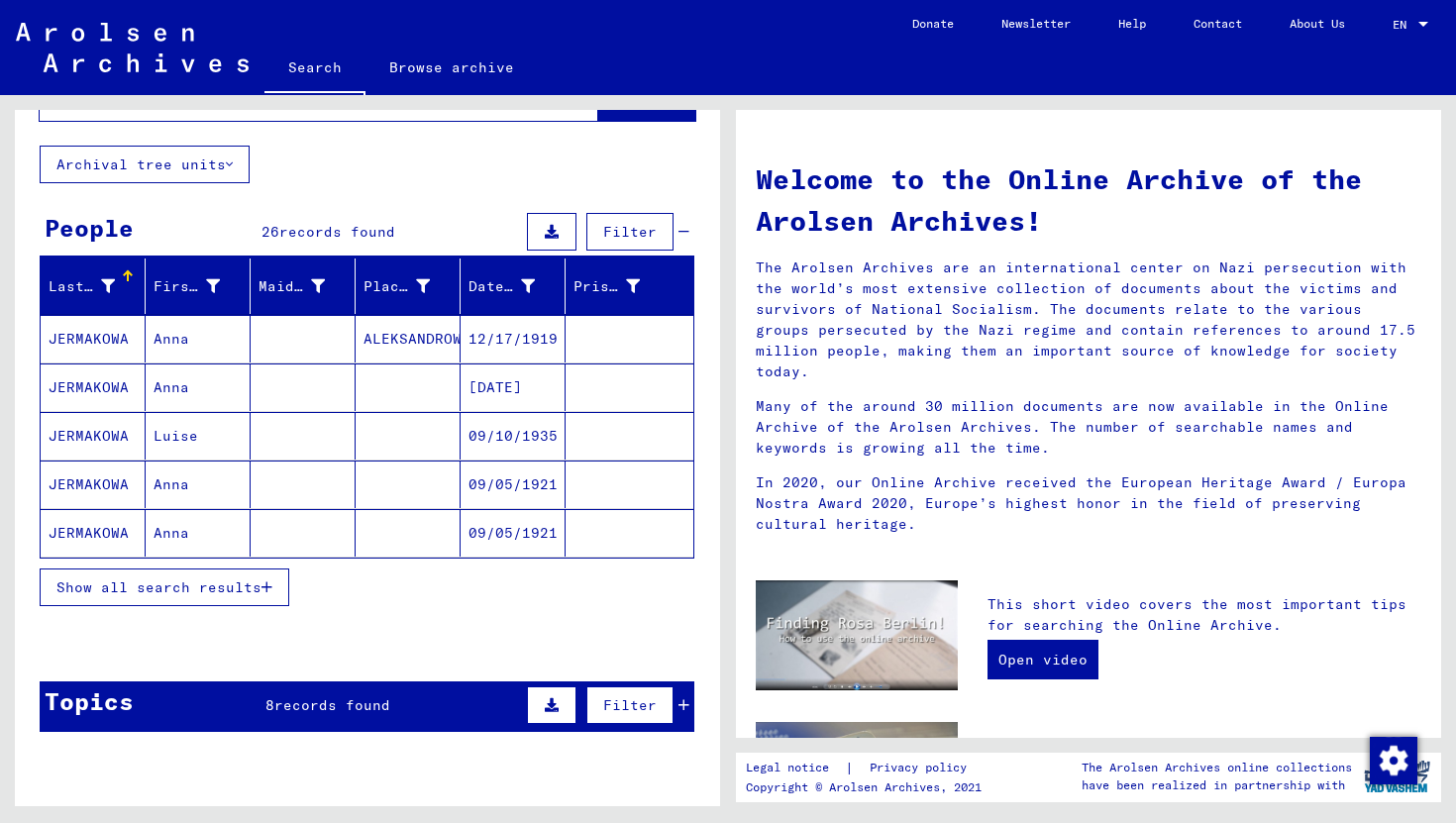 click on "Show all search results" at bounding box center [158, 587] 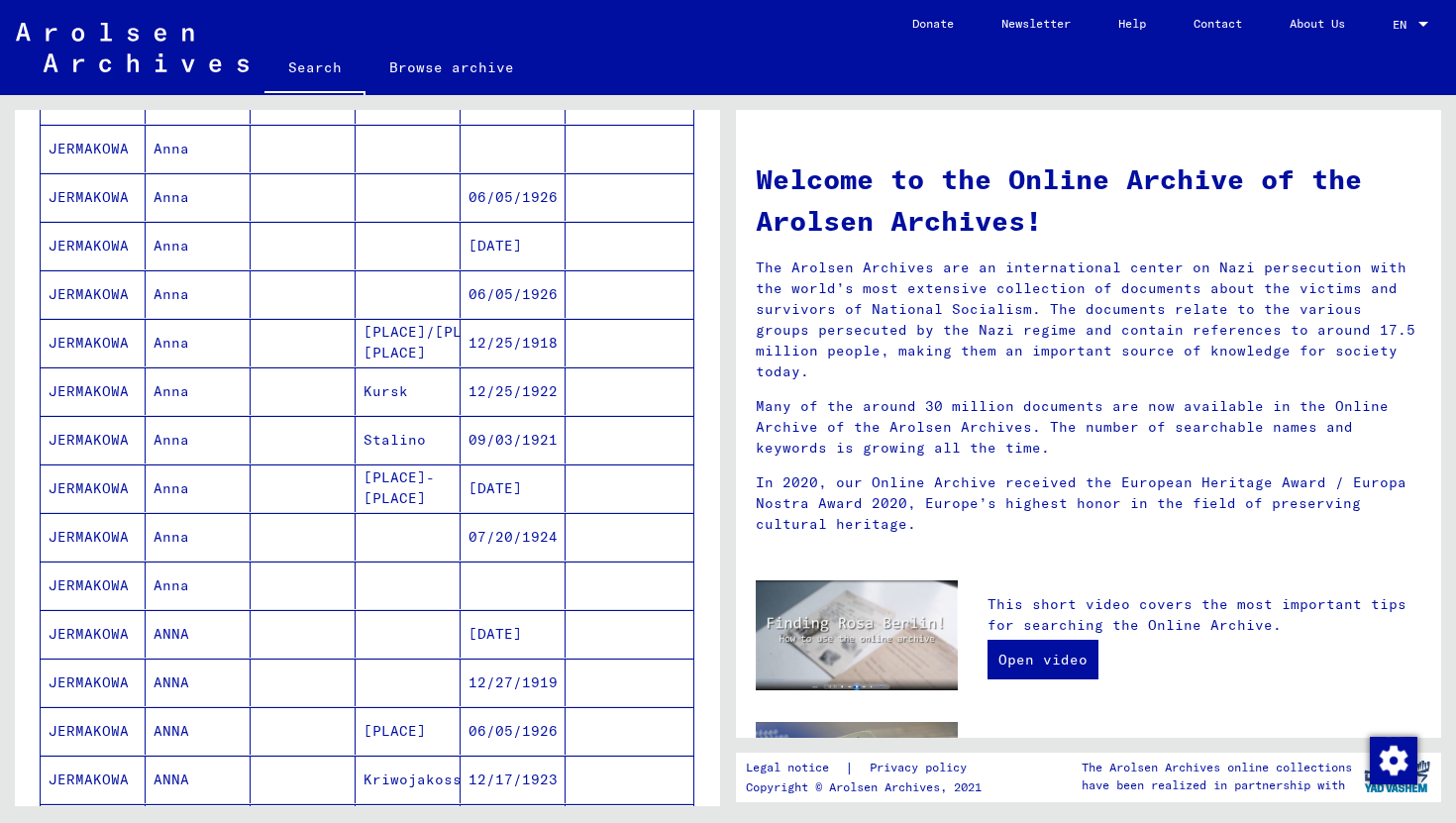 scroll, scrollTop: 682, scrollLeft: 0, axis: vertical 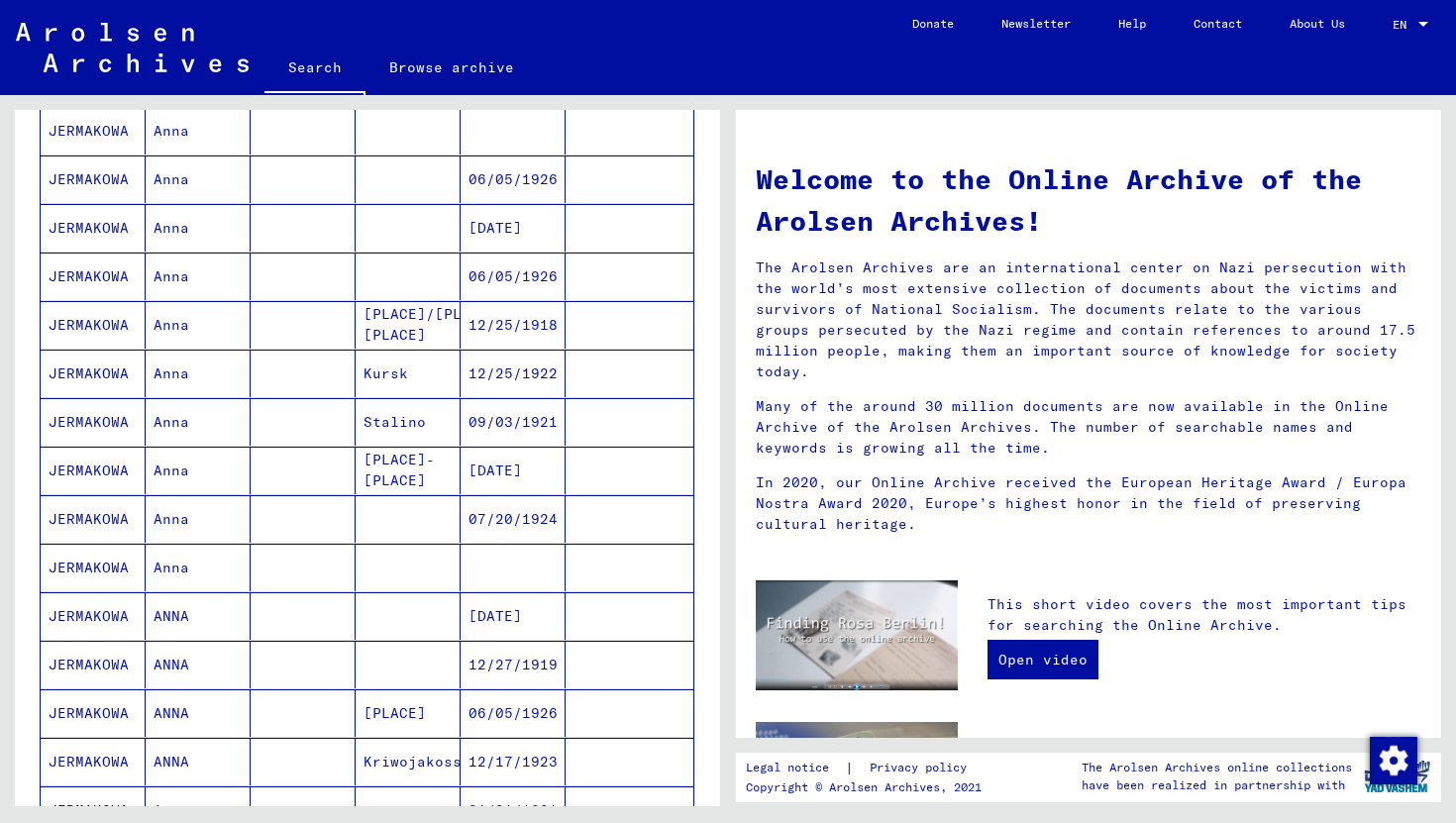 click on "JERMAKOWA" at bounding box center (93, 519) 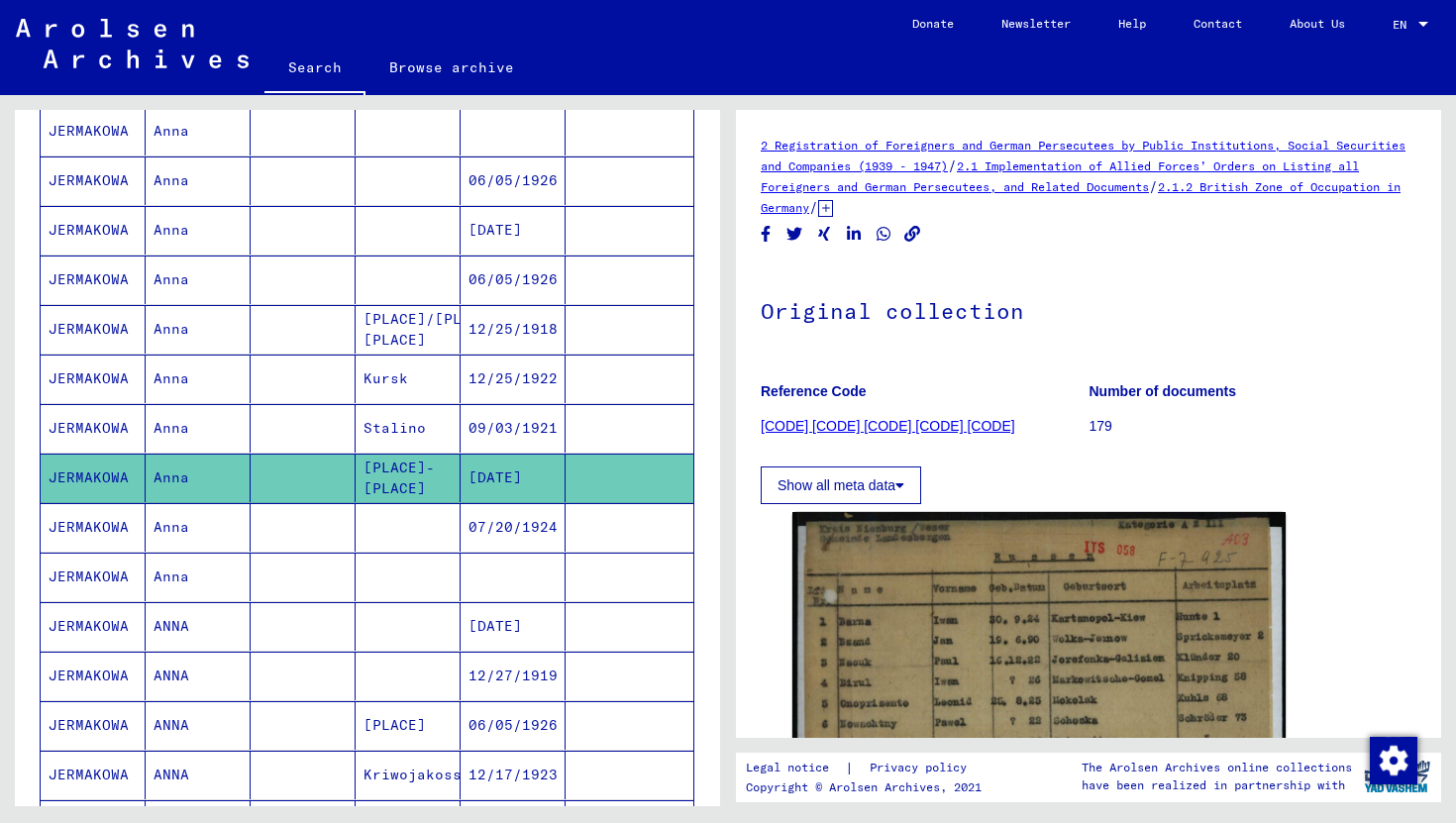 scroll, scrollTop: 0, scrollLeft: 0, axis: both 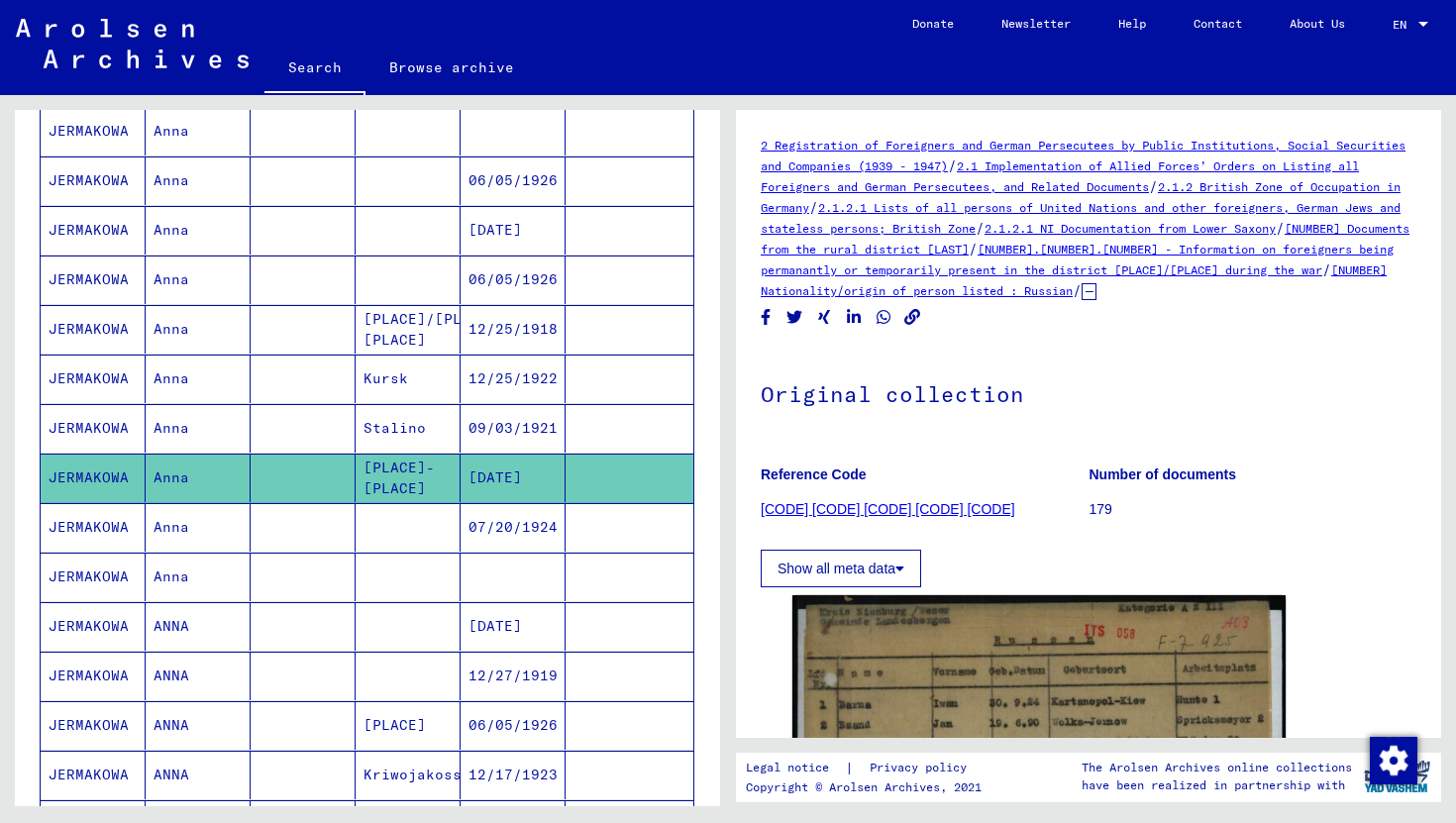click on "[NUMBER] Nationality/origin of person listed : Russian" 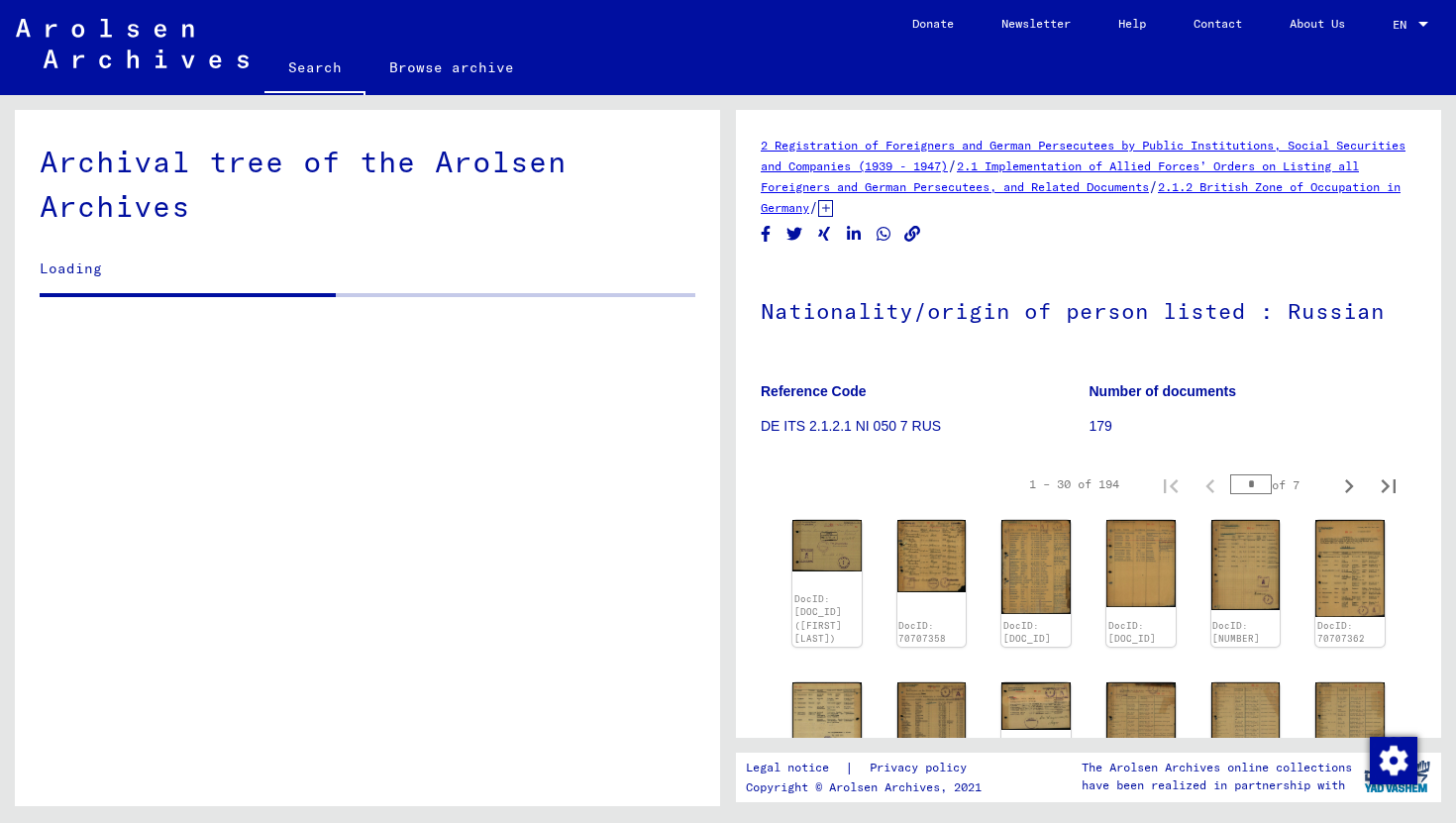 scroll, scrollTop: 6183, scrollLeft: 0, axis: vertical 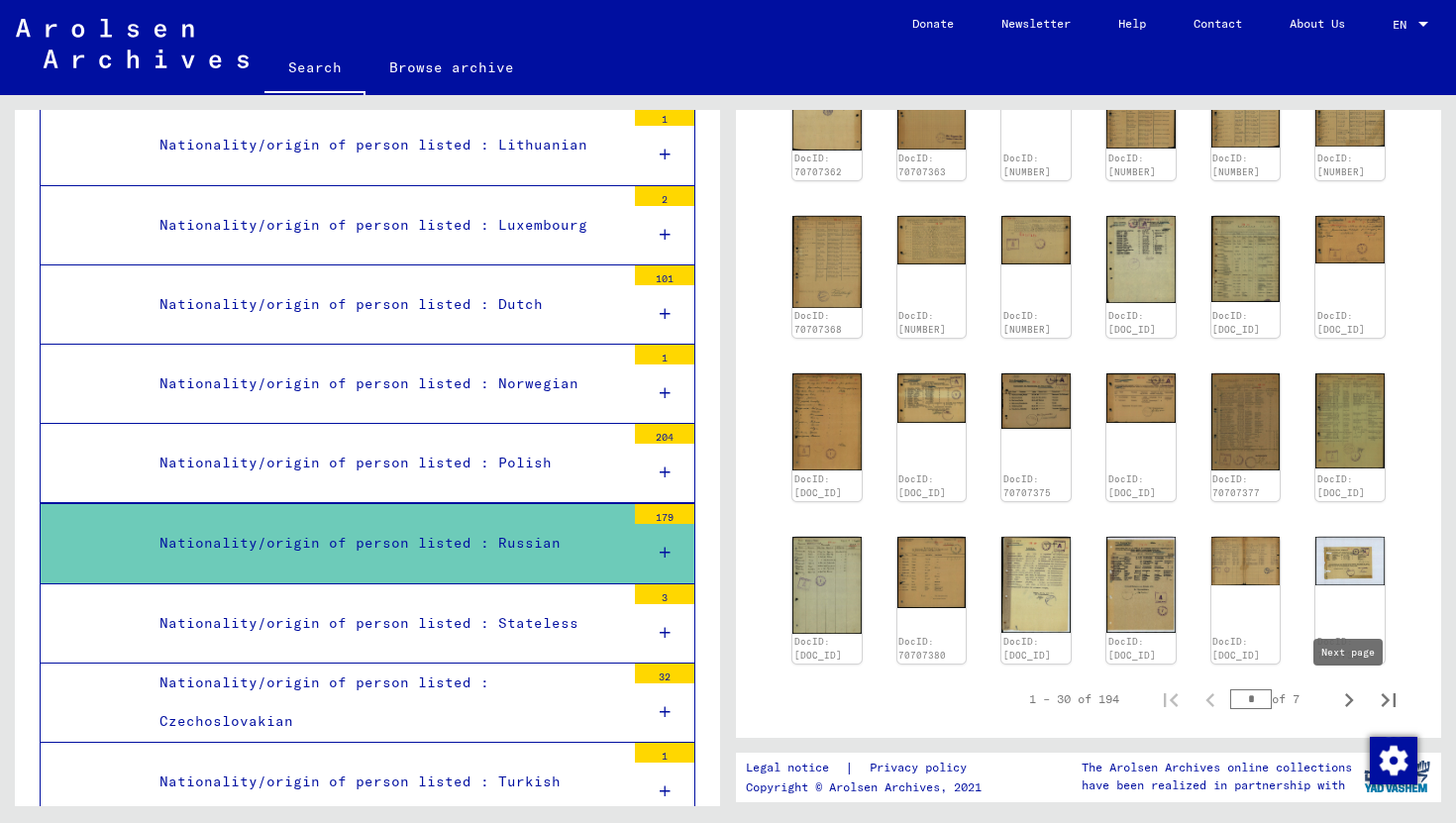 click 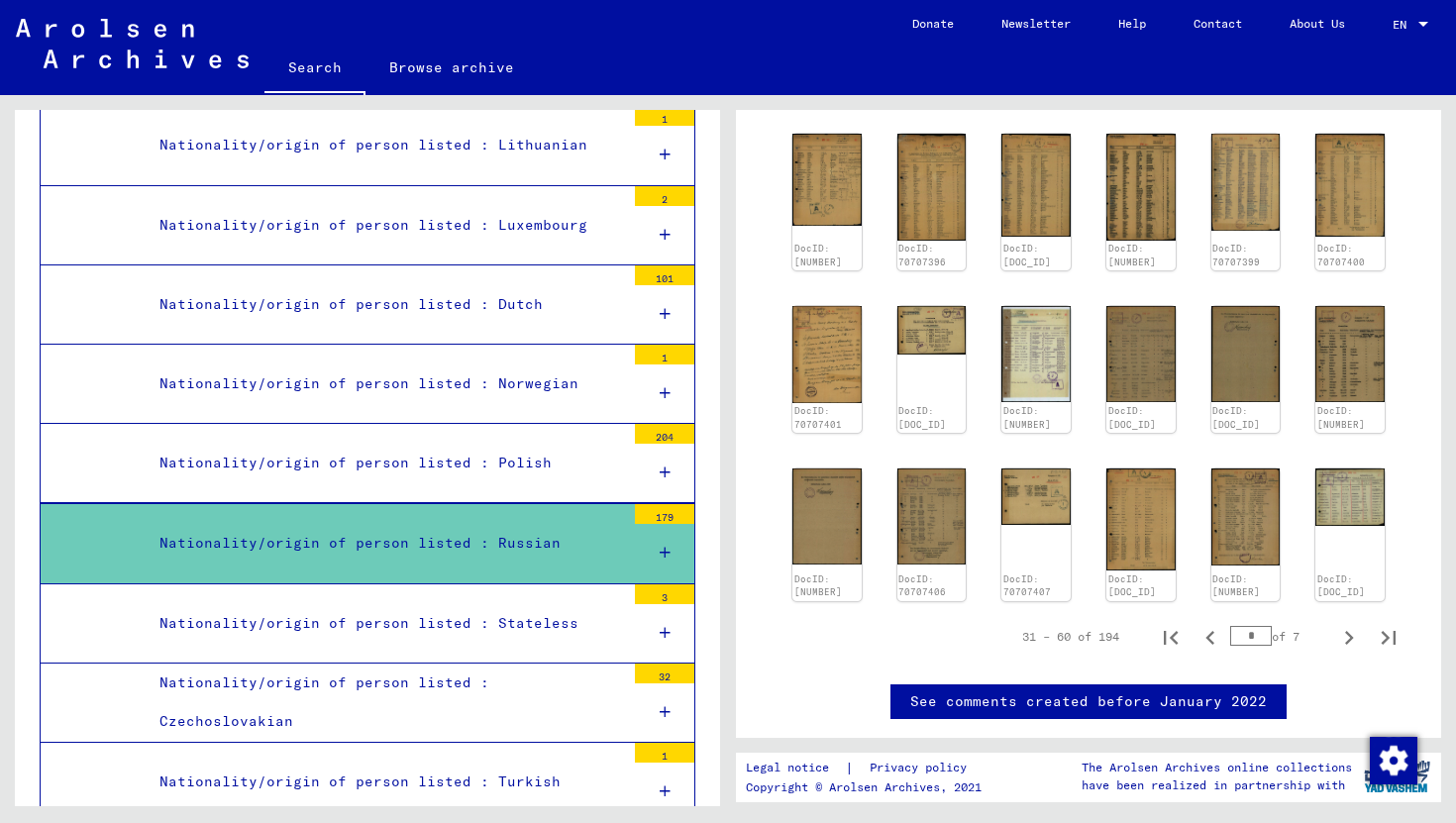 scroll, scrollTop: 806, scrollLeft: 0, axis: vertical 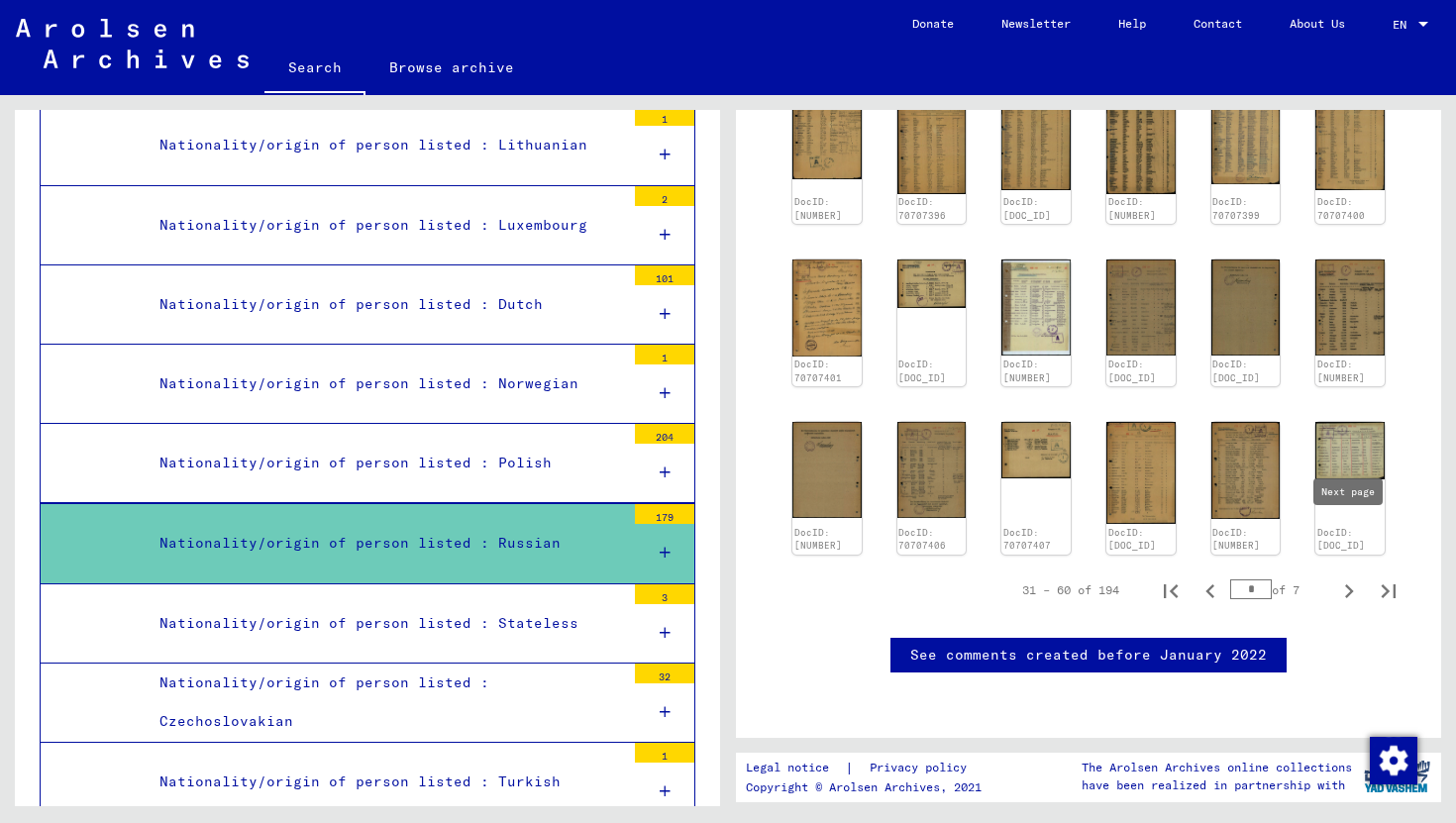 click 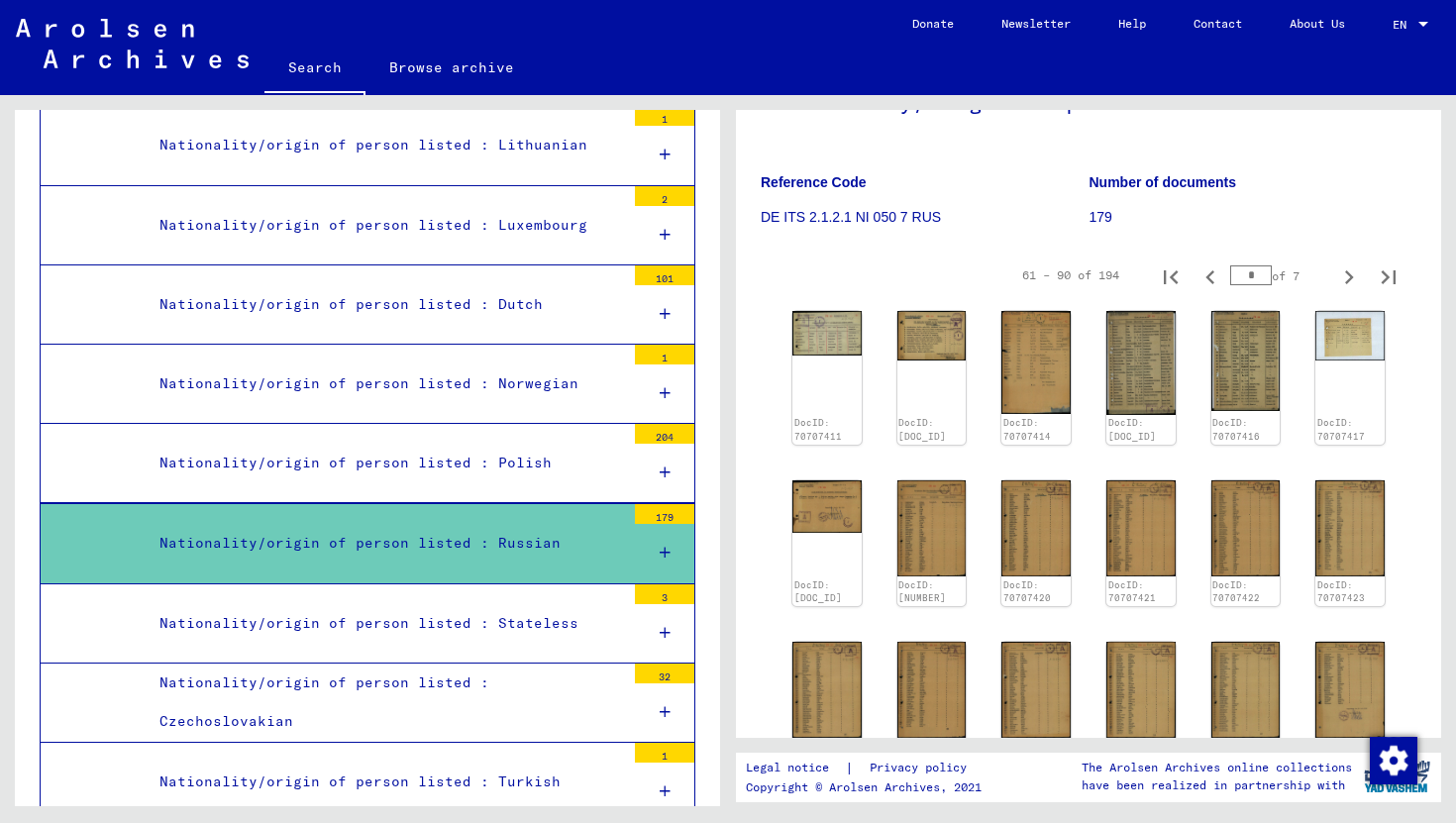 scroll, scrollTop: 185, scrollLeft: 0, axis: vertical 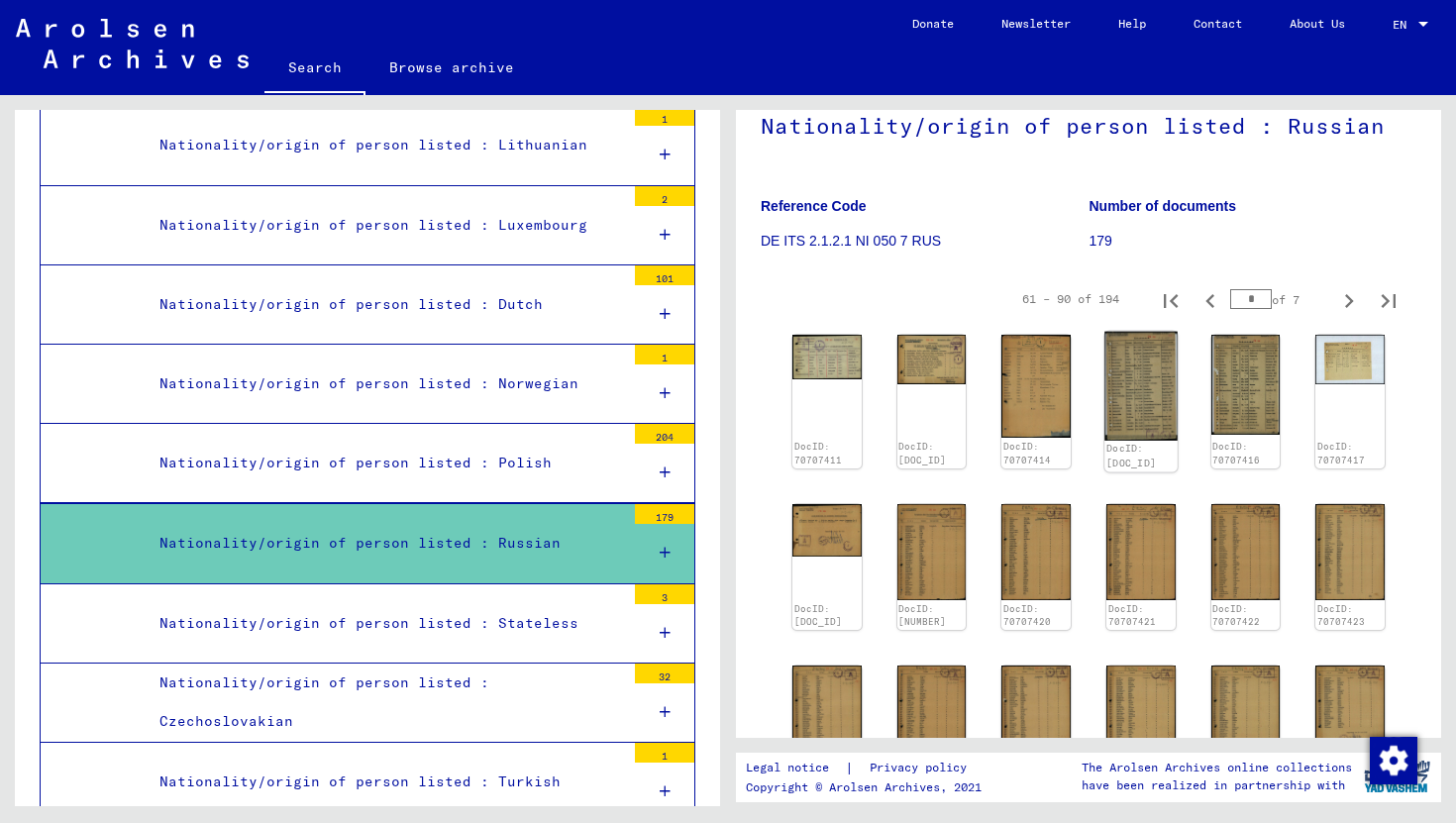 click 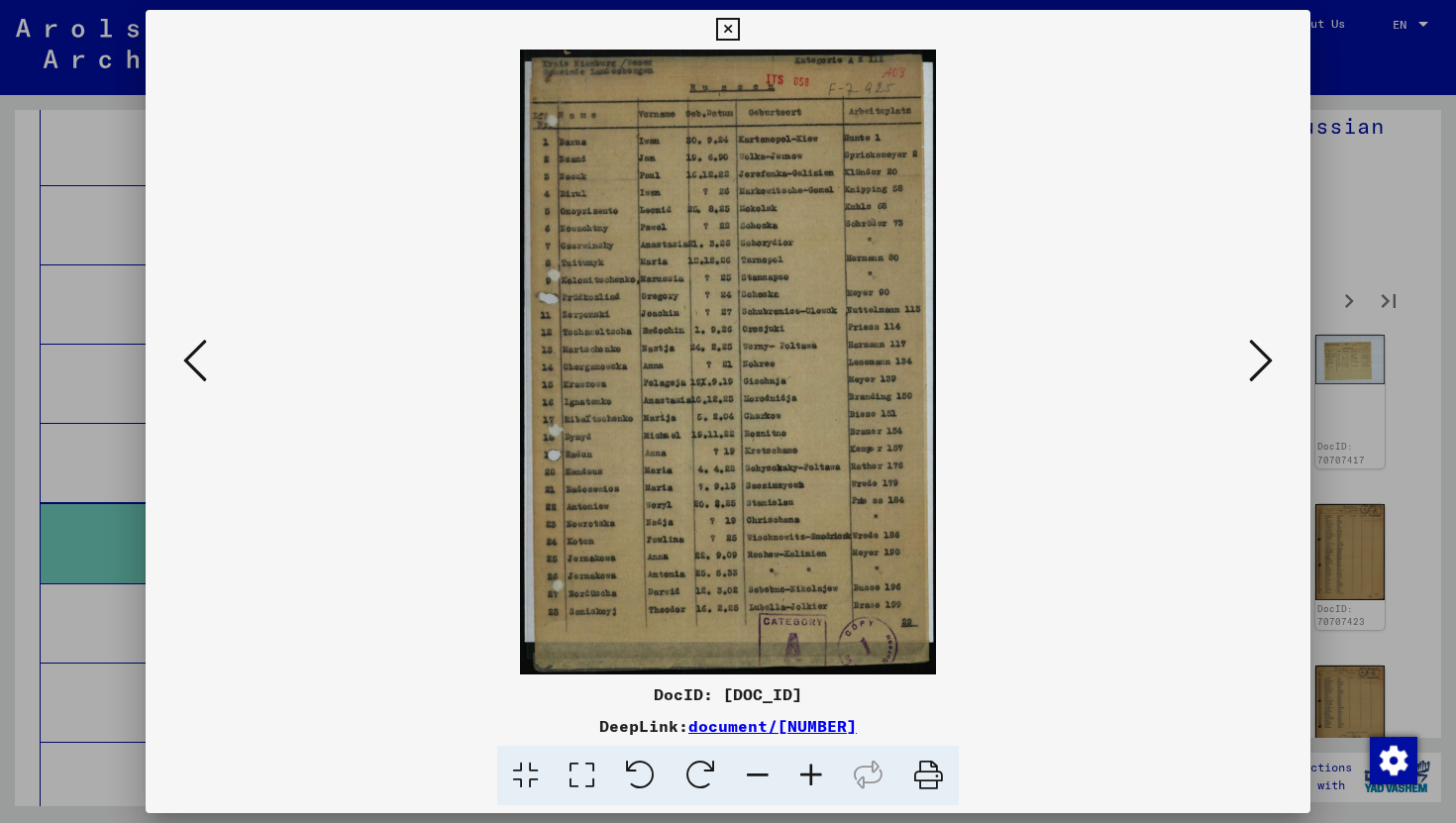 click at bounding box center (1261, 360) 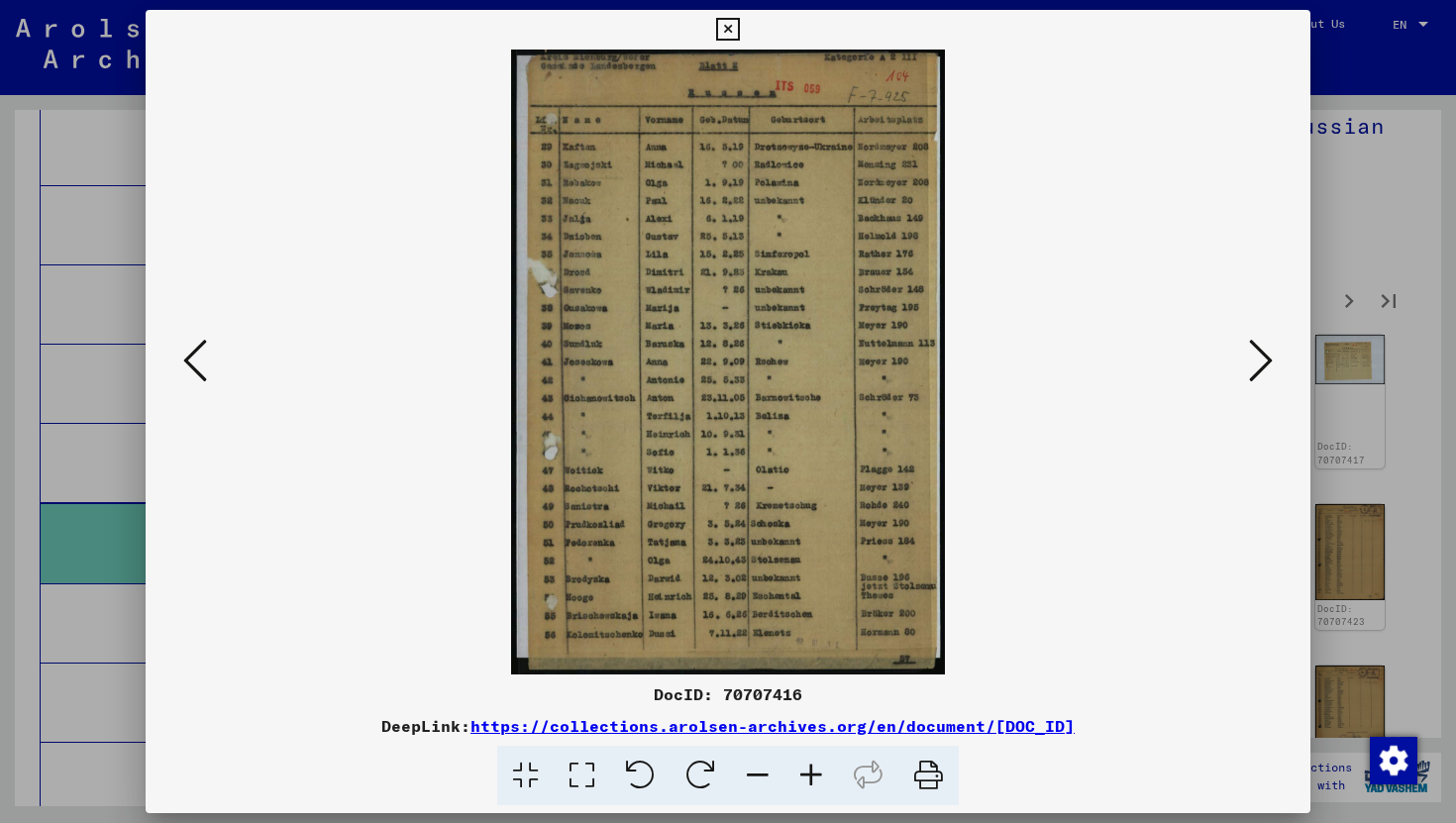 click at bounding box center [195, 360] 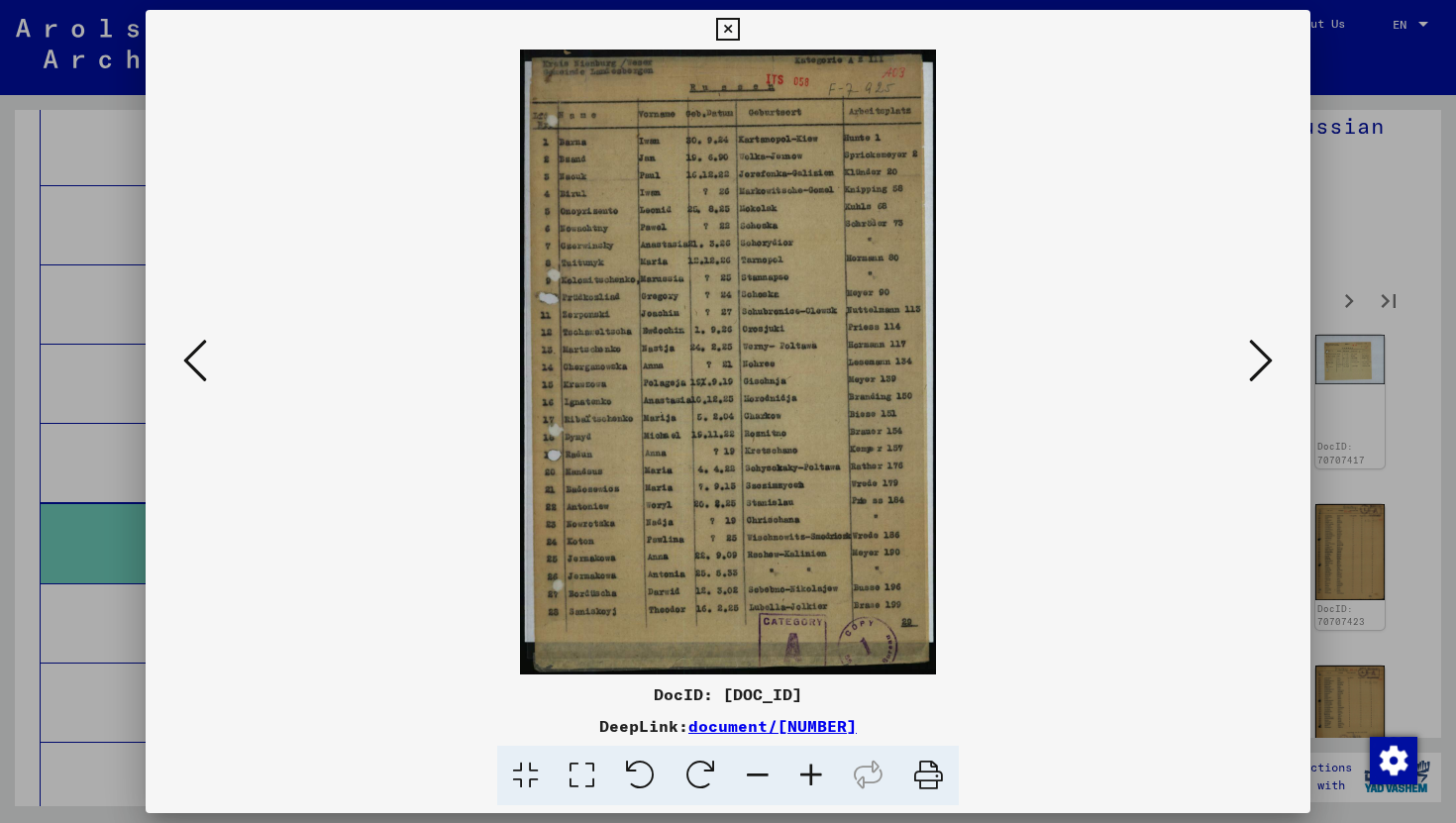 click at bounding box center [1261, 360] 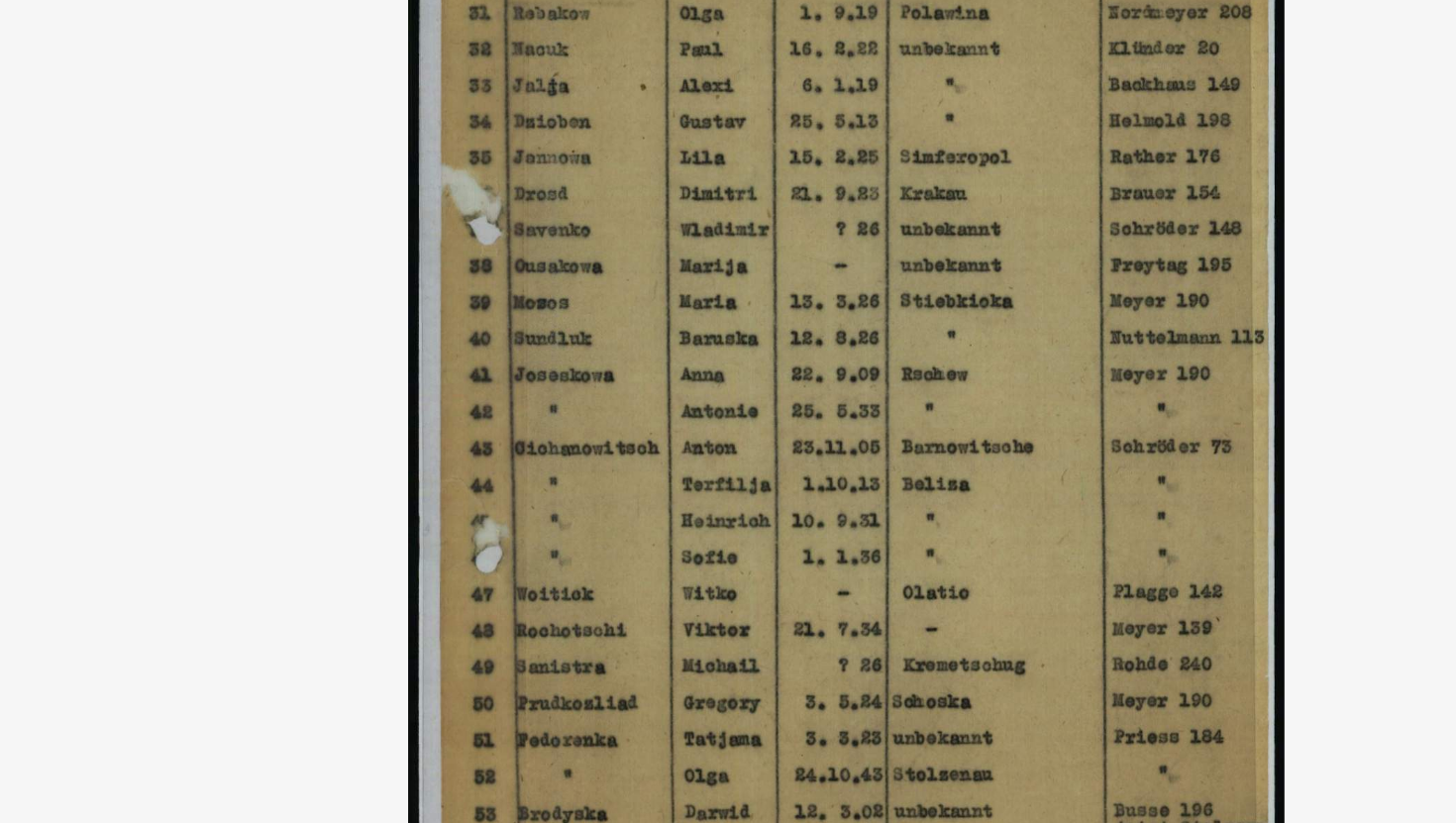 type 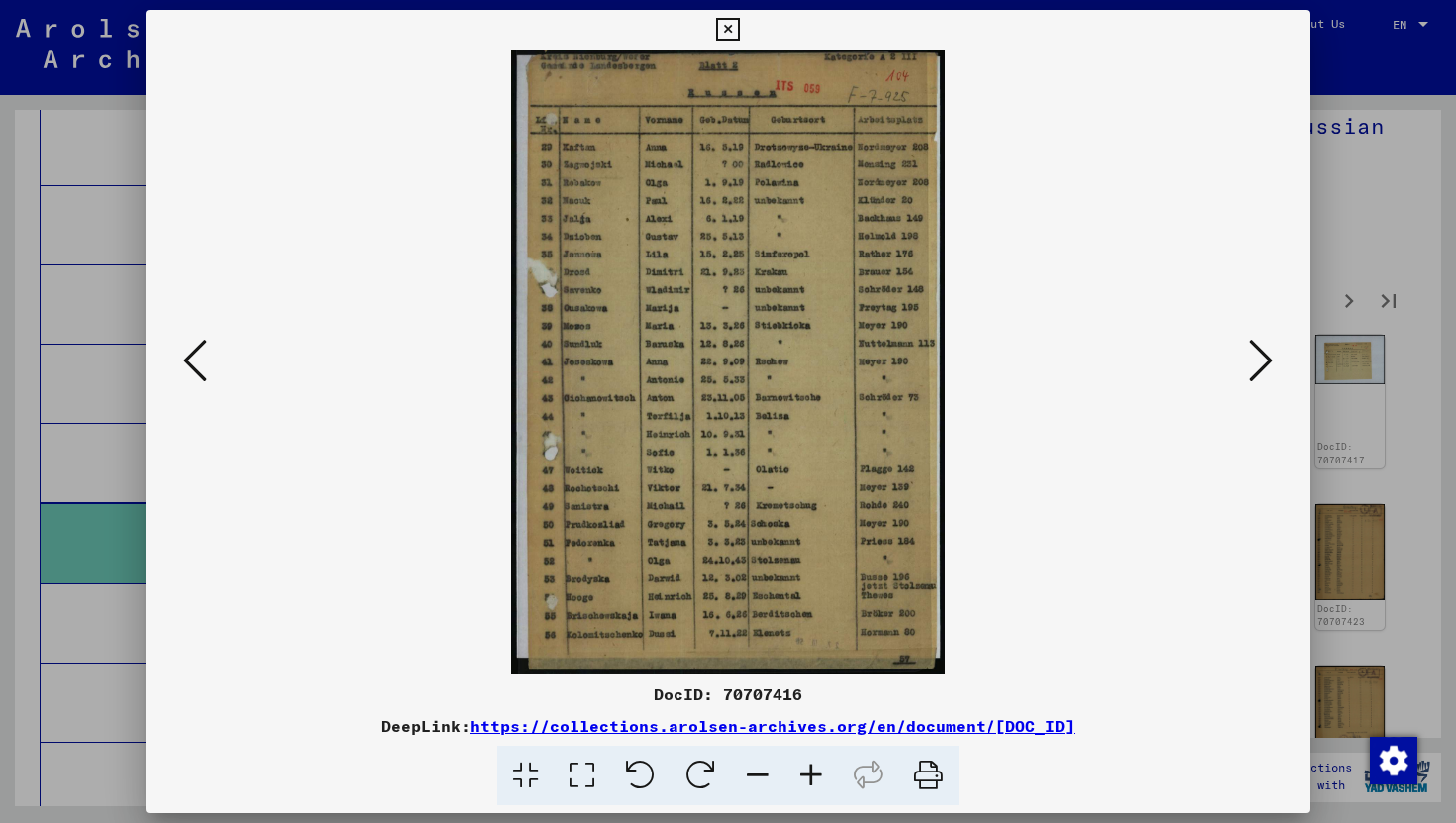 click at bounding box center [195, 360] 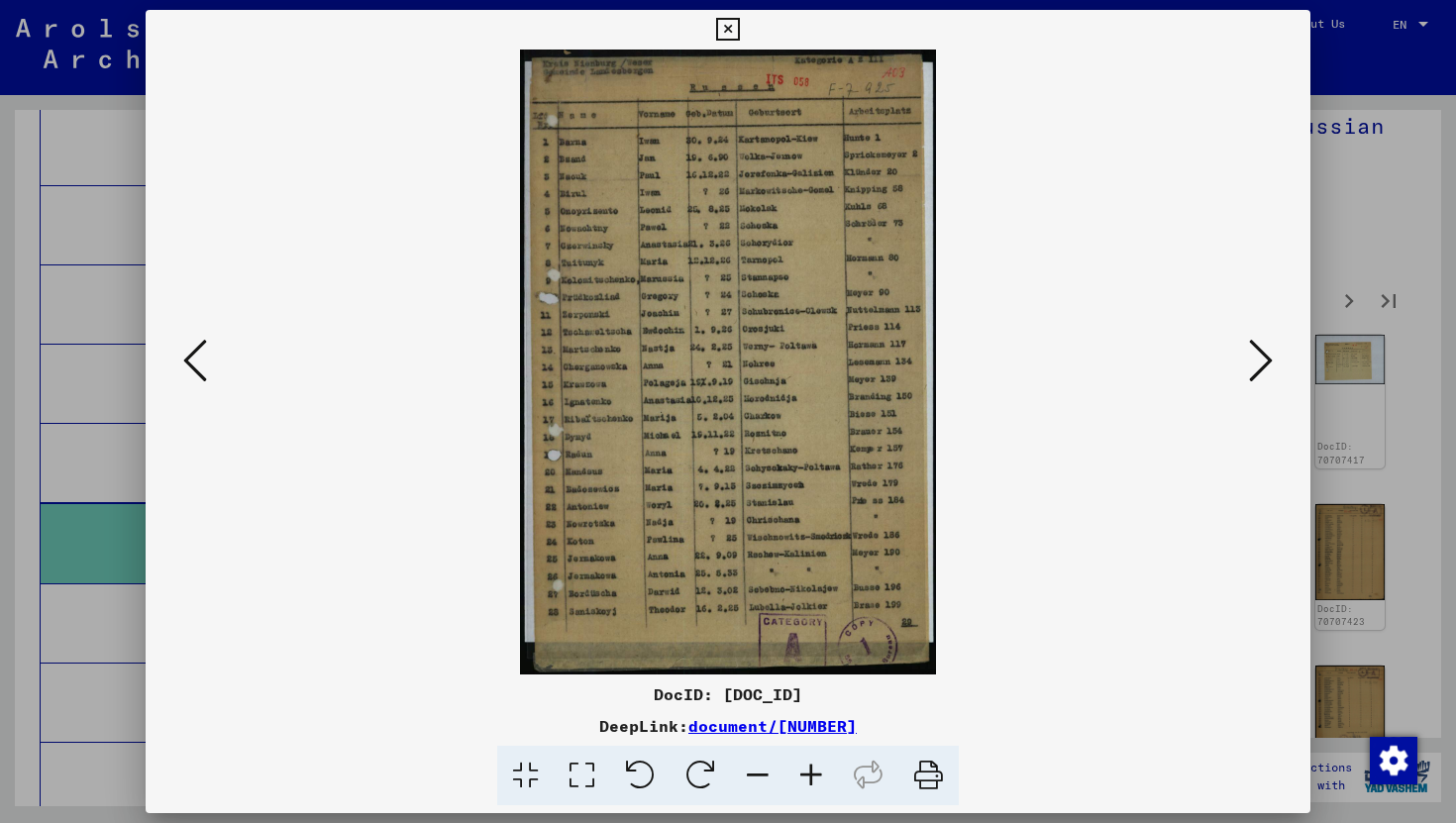 click at bounding box center (1261, 360) 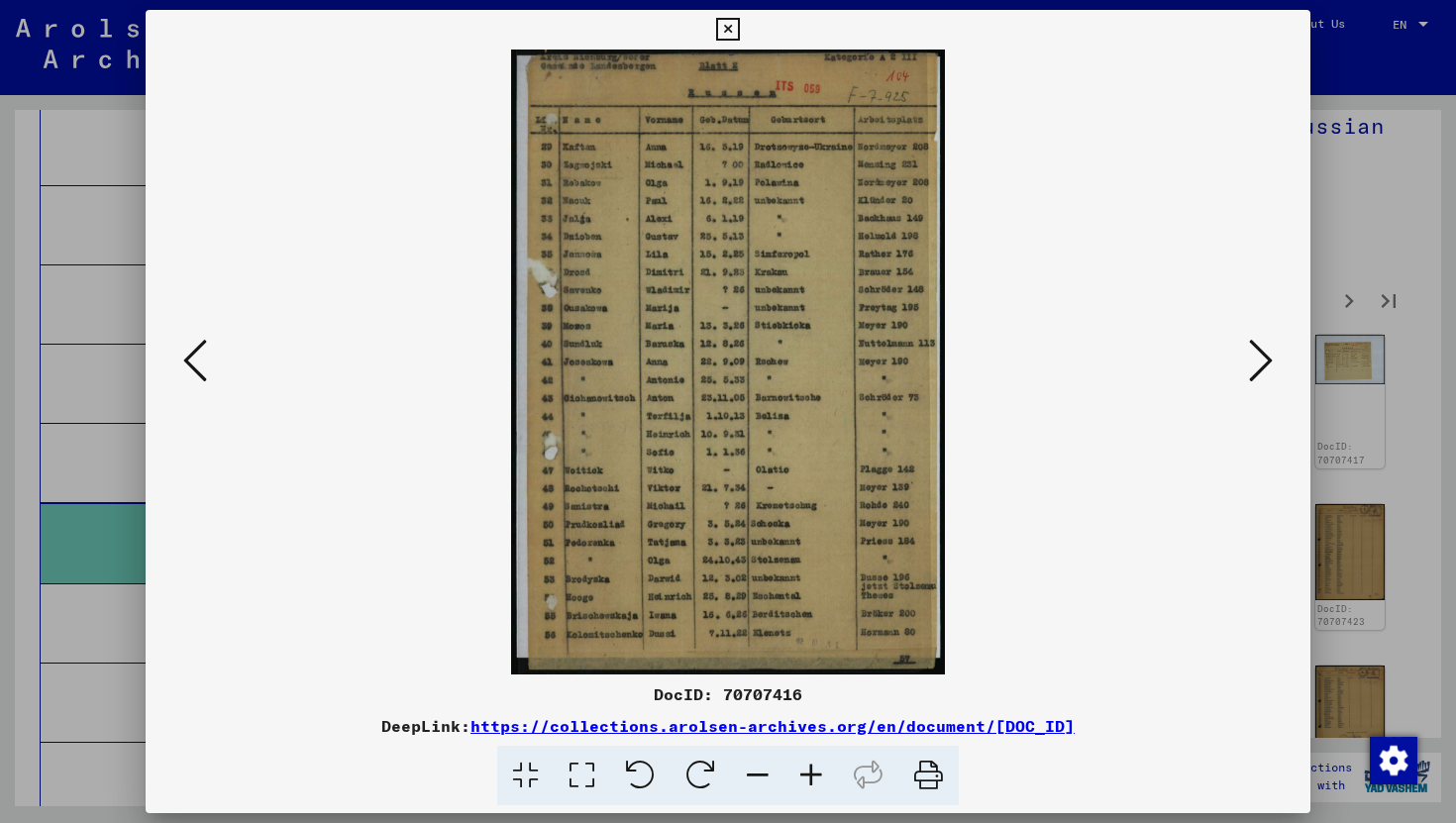 click at bounding box center [195, 360] 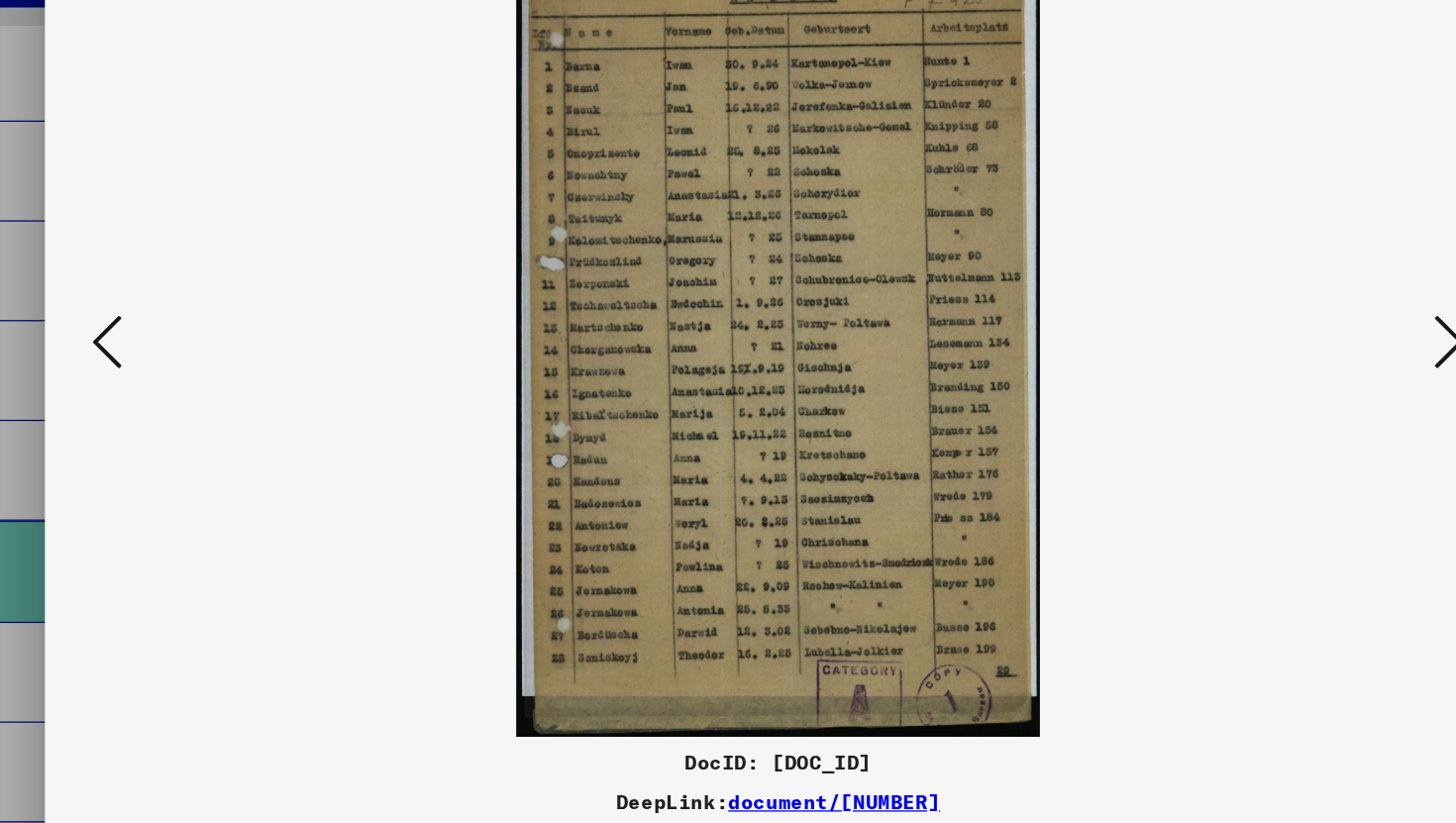 click at bounding box center [1261, 361] 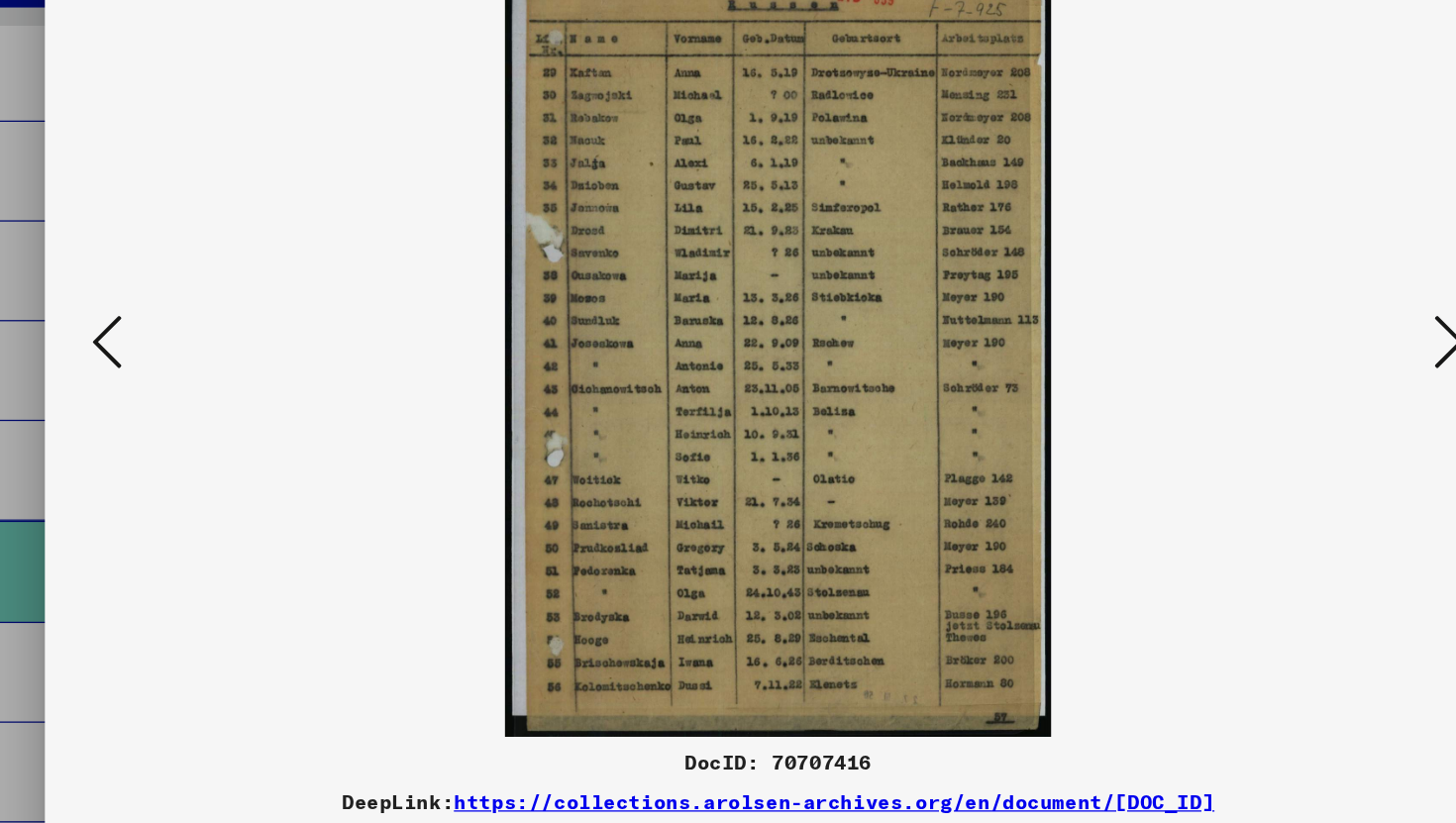click at bounding box center [1261, 360] 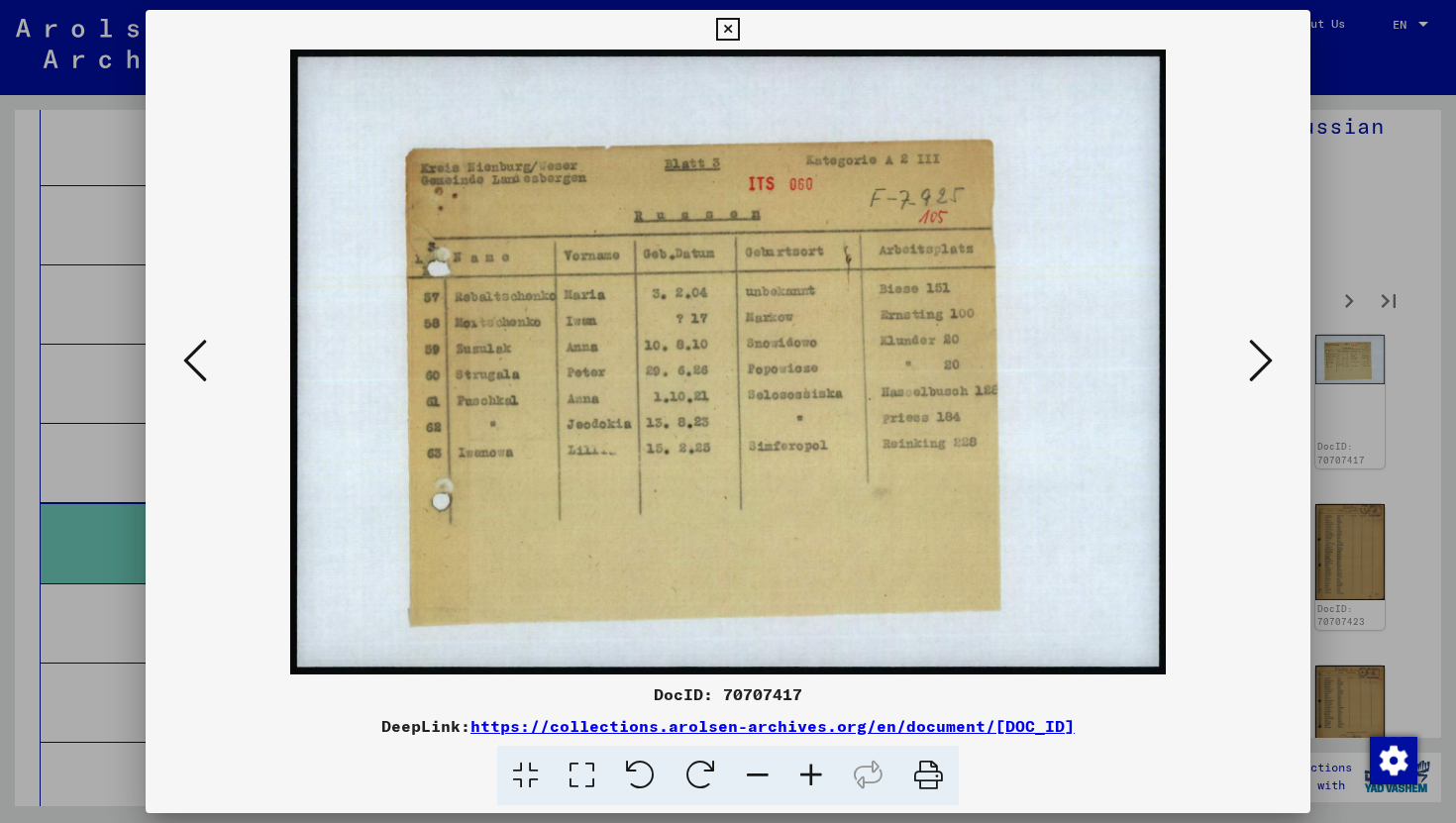 click at bounding box center (195, 360) 